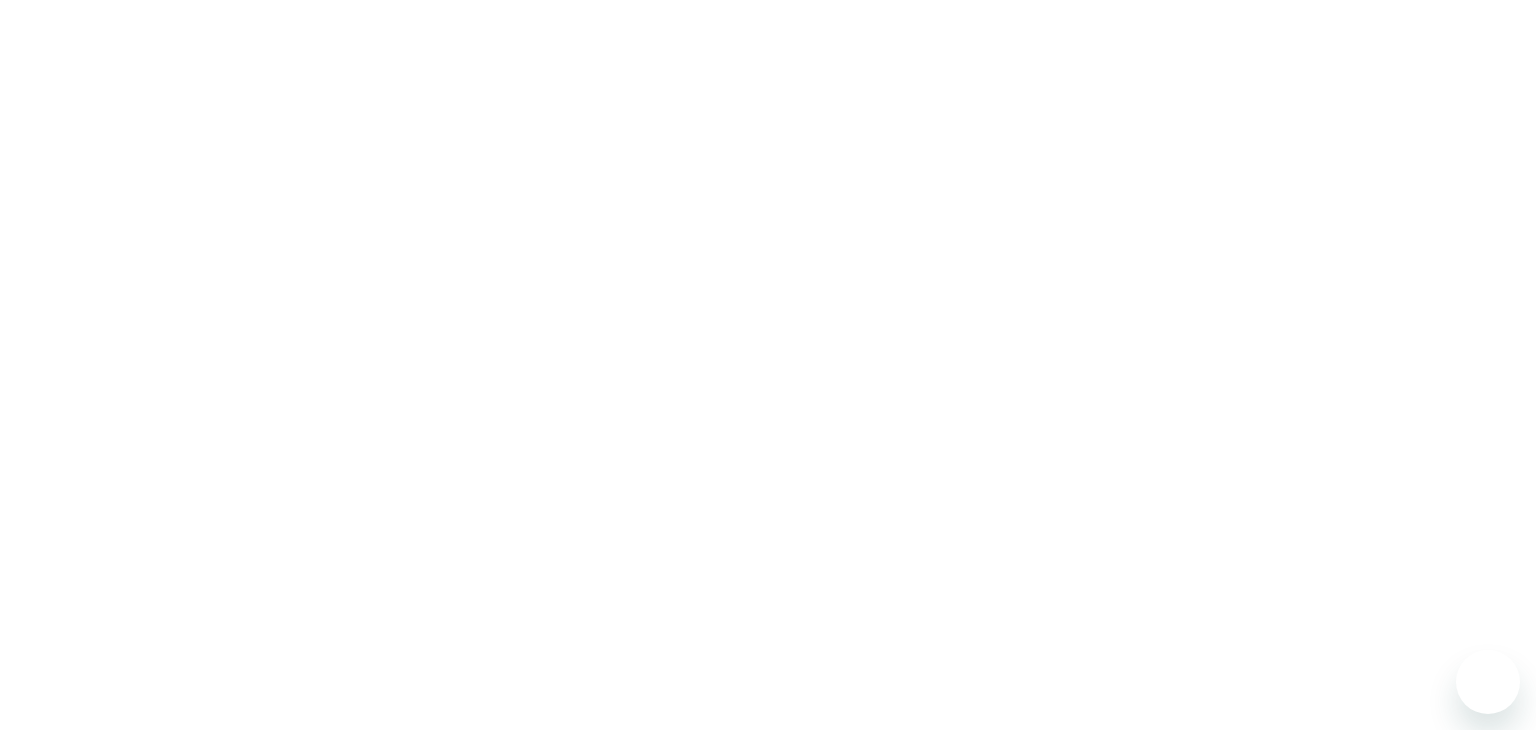 scroll, scrollTop: 0, scrollLeft: 0, axis: both 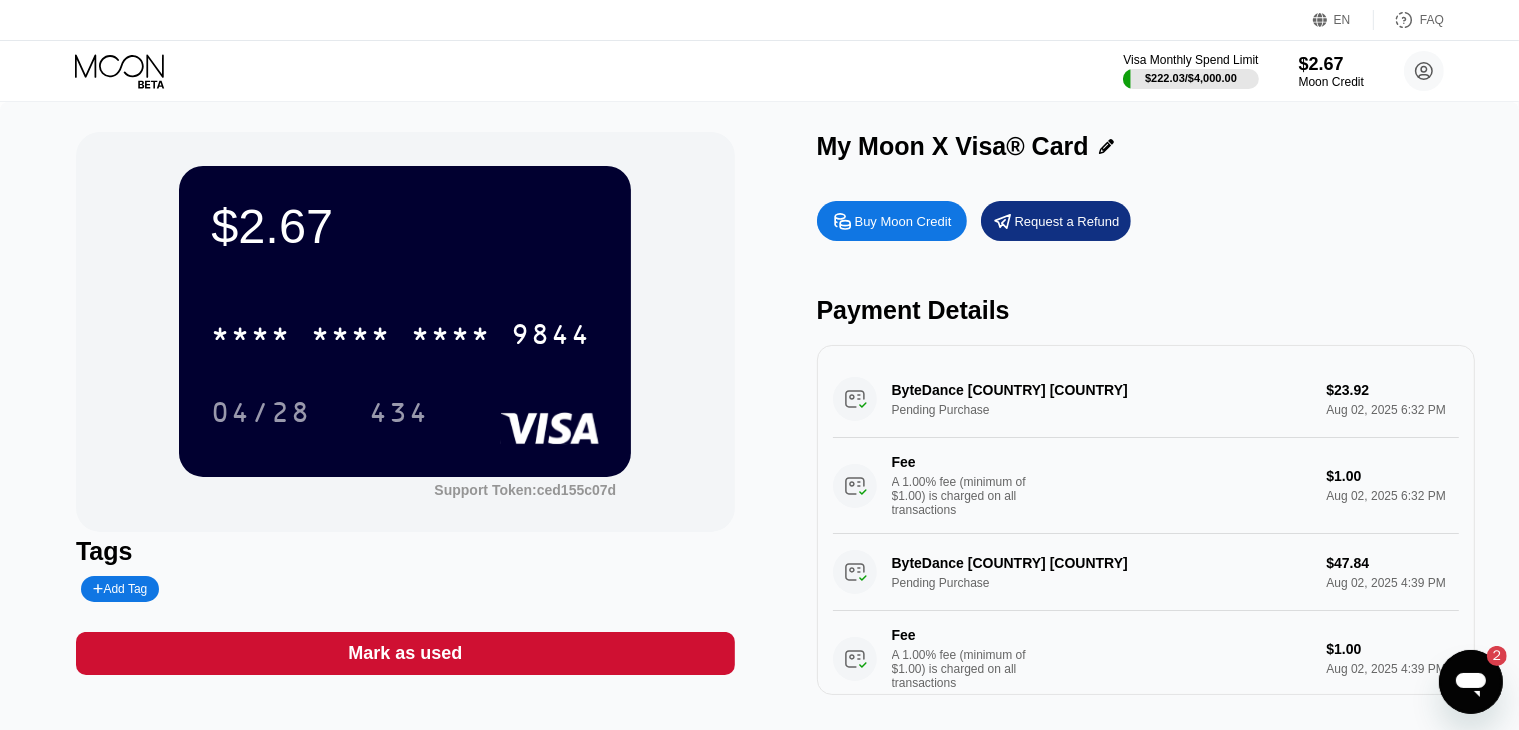 click on "Buy Moon Credit Request a Refund Payment Details ByteDance                [COUNTRY]    [COUNTRY] Pending Purchase $23.92 Aug 02, 2025 6:32 PM Fee A 1.00% fee (minimum of $1.00) is charged on all transactions $1.00 Aug 02, 2025 6:32 PM ByteDance                [COUNTRY]    [COUNTRY] Pending Purchase $47.84 Aug 02, 2025 4:39 PM Fee A 1.00% fee (minimum of $1.00) is charged on all transactions $1.00 Aug 02, 2025 4:39 PM ByteDance                [COUNTRY]    [COUNTRY] Pending Purchase $33.28 Aug 02, 2025 2:52 PM Fee A 1.00% fee (minimum of $1.00) is charged on all transactions $1.00 Aug 02, 2025 2:52 PM TikTok                   [COUNTRY]           [COUNTRY] Pending Purchase $19.76 Aug 02, 2025 2:42 PM Fee A 1.00% fee (minimum of $1.00) is charged on all transactions $1.00 Aug 02, 2025 2:42 PM TikTok                   [COUNTRY]    [COUNTRY] Pending Purchase $26.00 Aug 01, 2025 10:35 PM Fee A 1.00% fee (minimum of $1.00) is charged on all transactions $1.00 Aug 01, 2025 10:35 PM TikTok                   [COUNTRY]           [COUNTRY] Settled Purchase $57.20 Fee $1.00 Fee" at bounding box center (1146, 443) 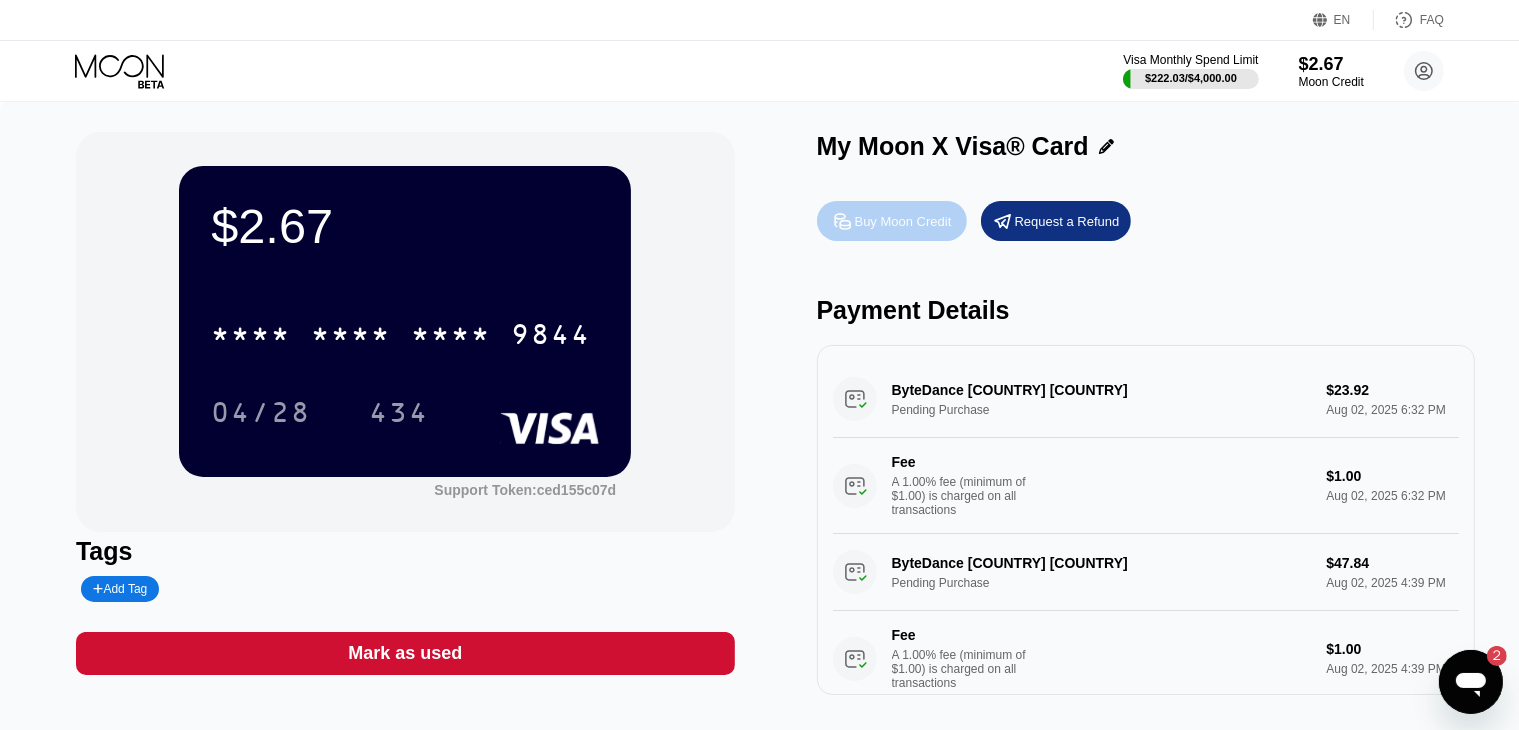 click on "Buy Moon Credit" at bounding box center [903, 221] 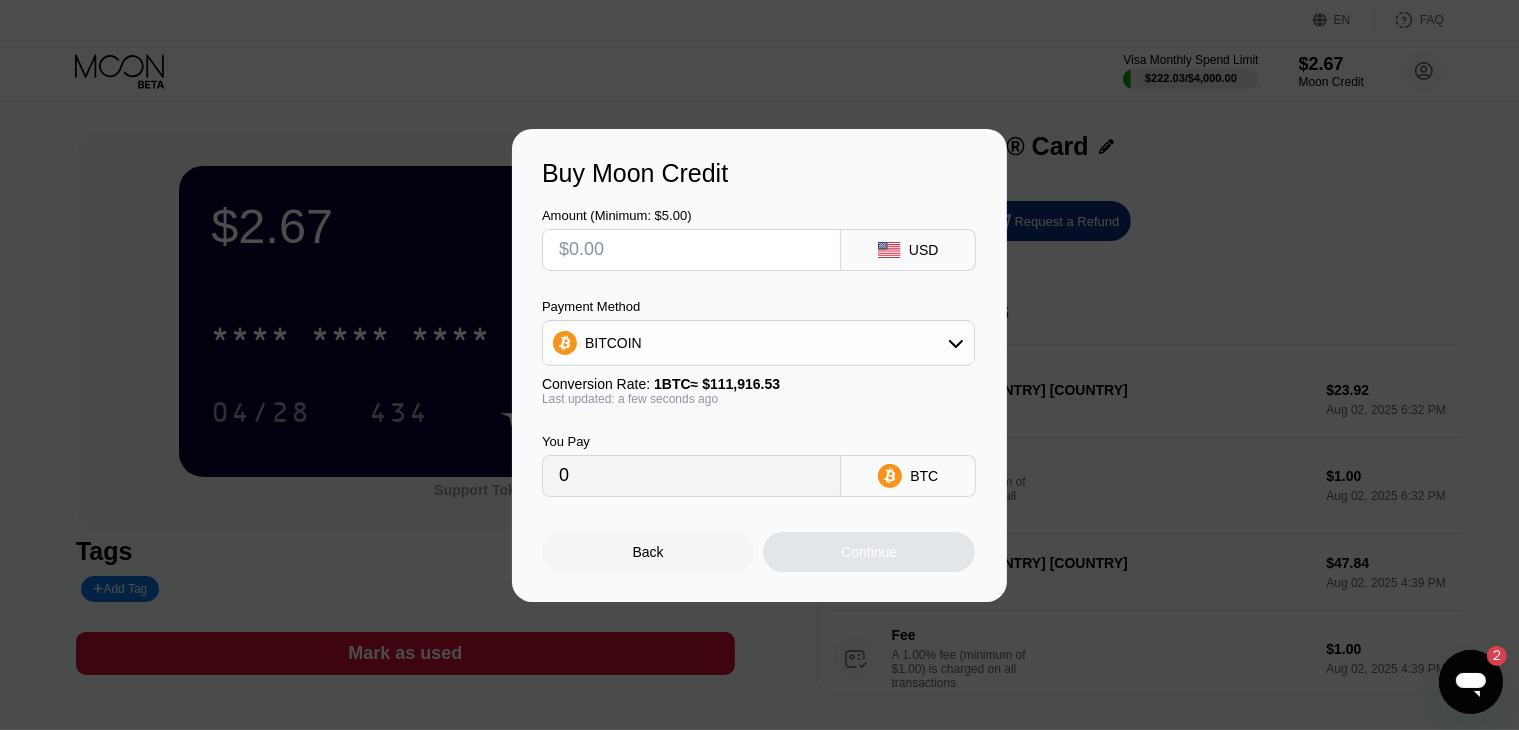 click at bounding box center [691, 250] 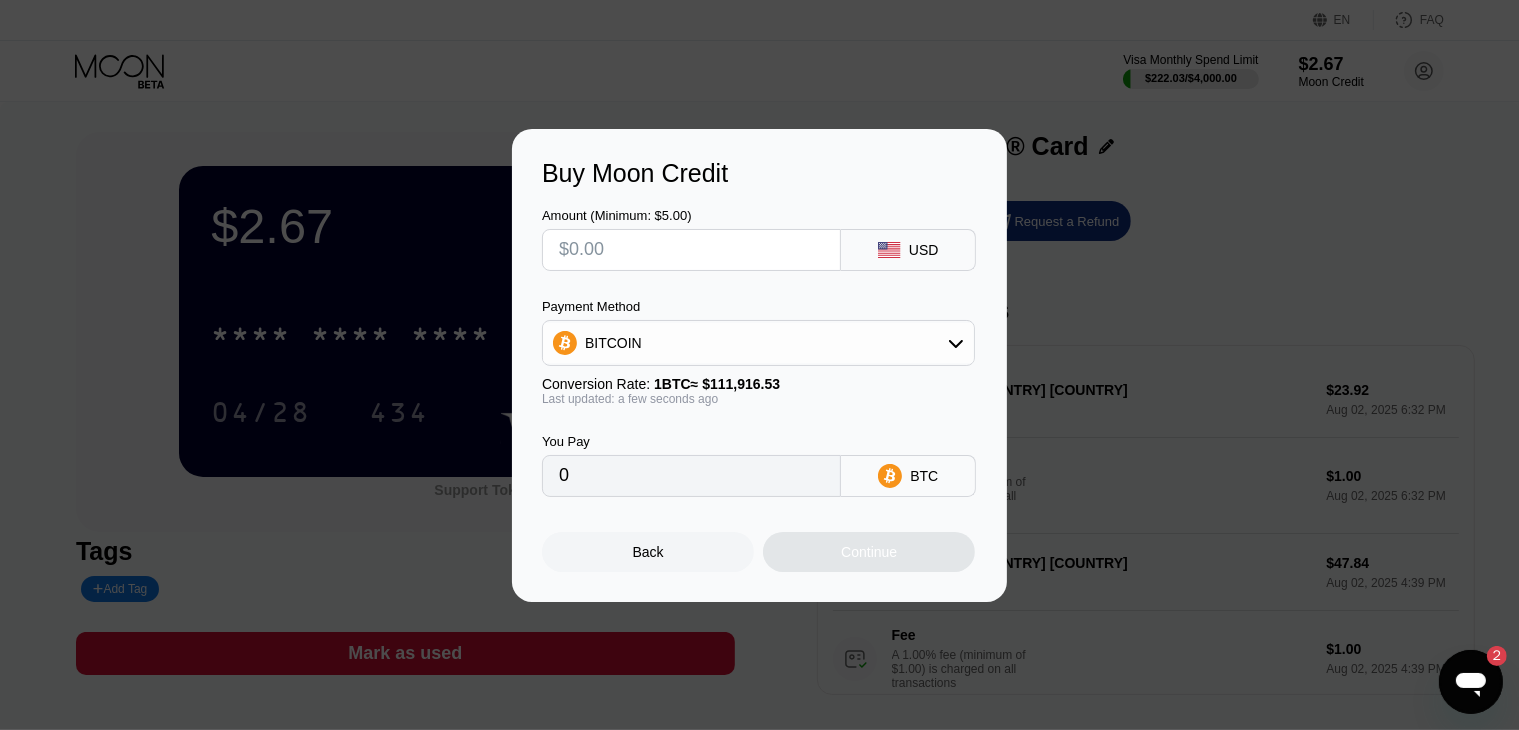 type on "$4" 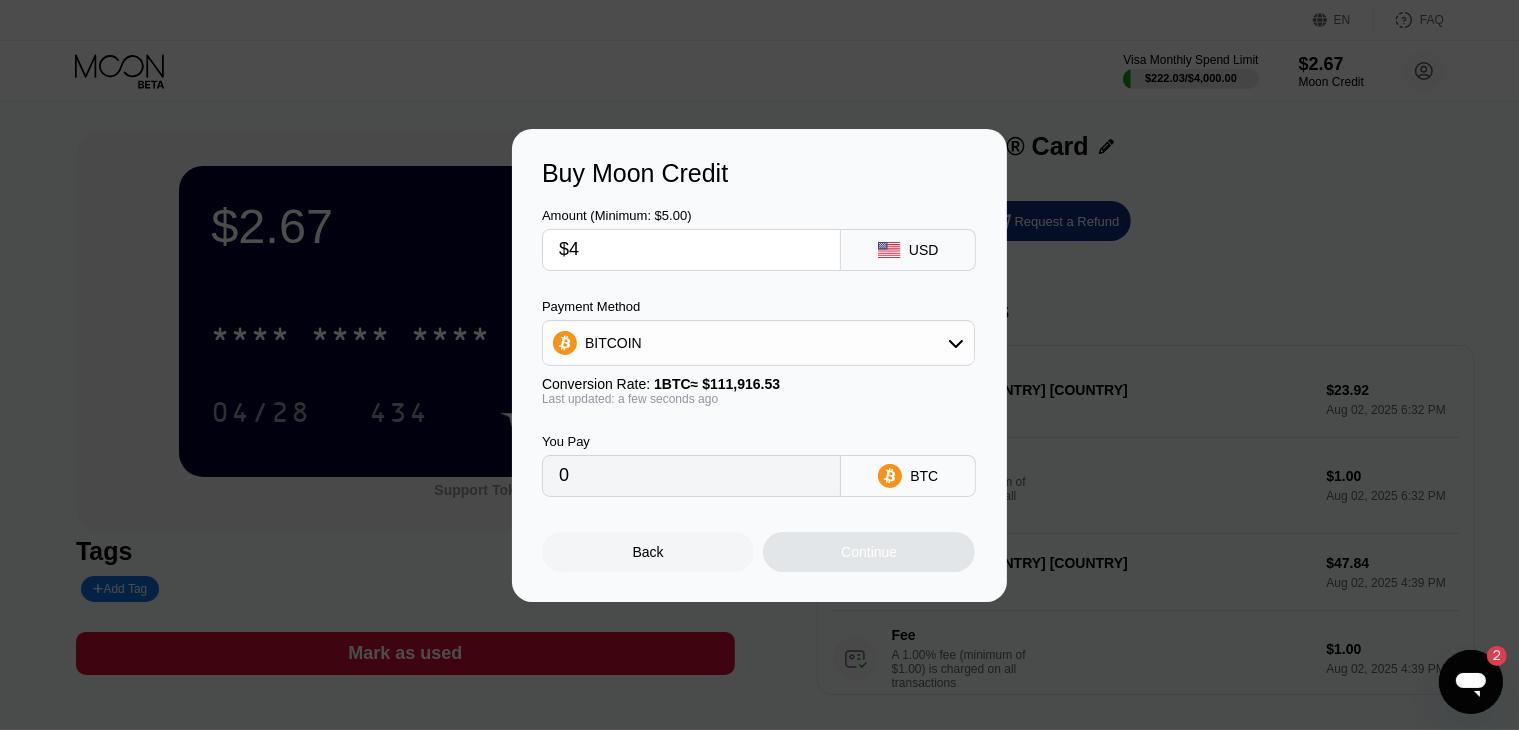 type on "0.00003575" 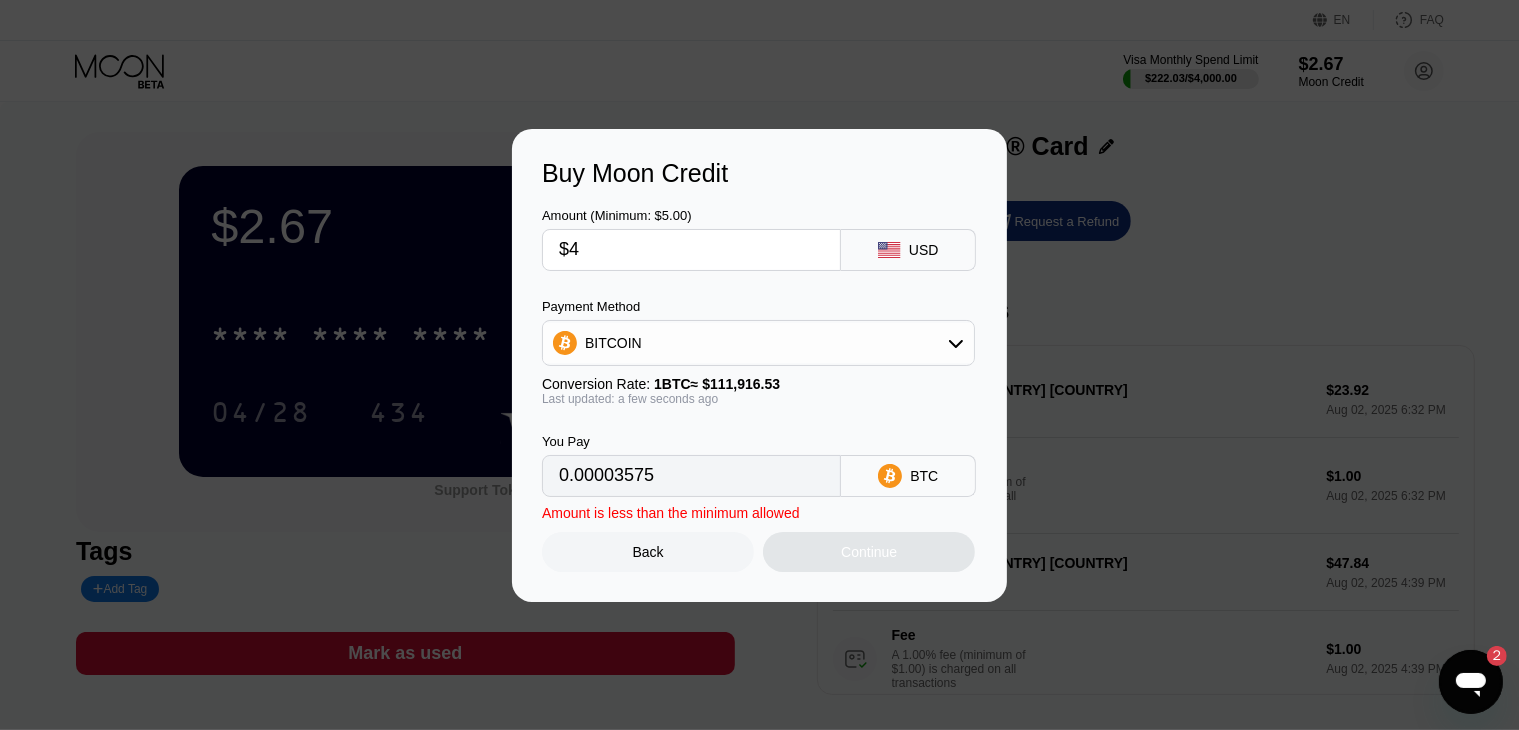 type on "$48" 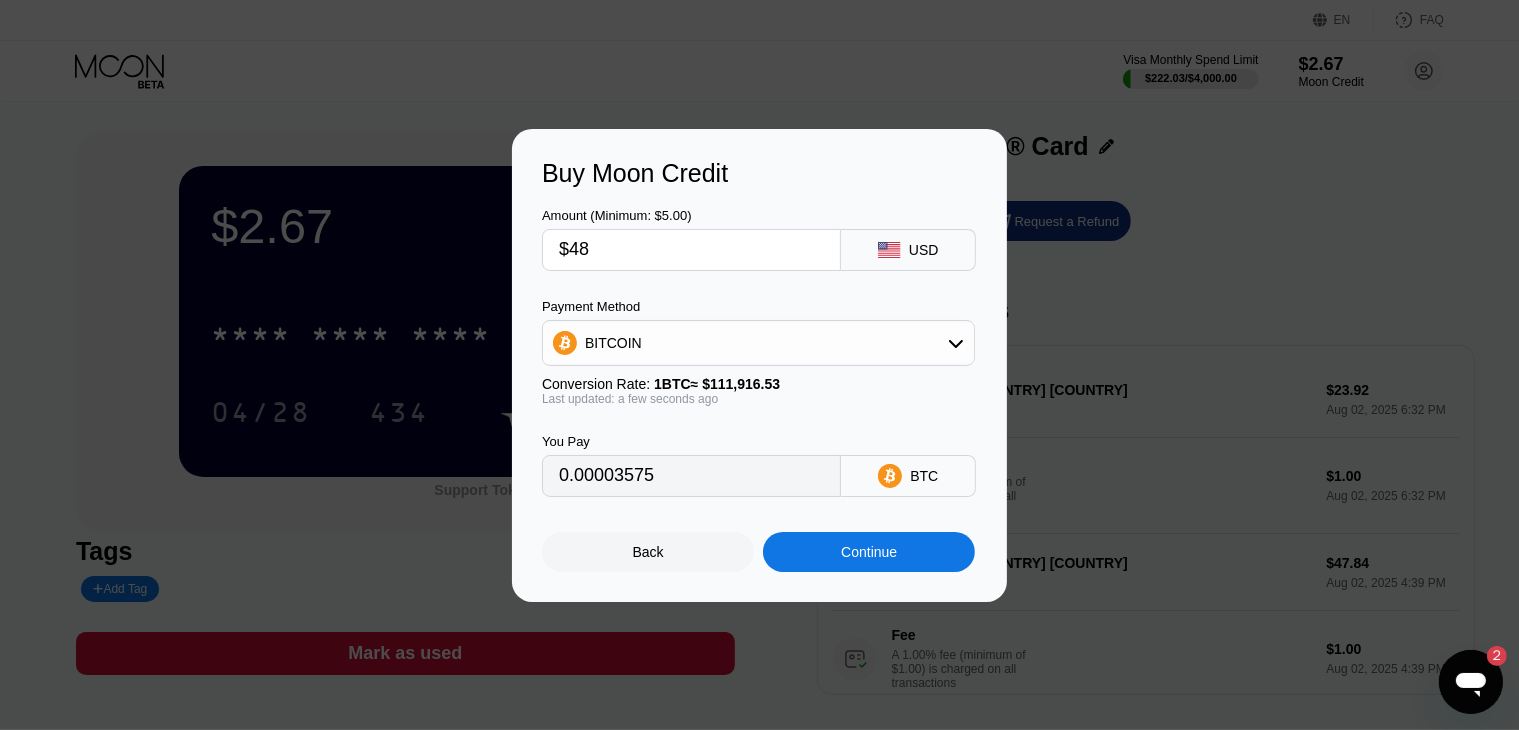 type on "0.00042890" 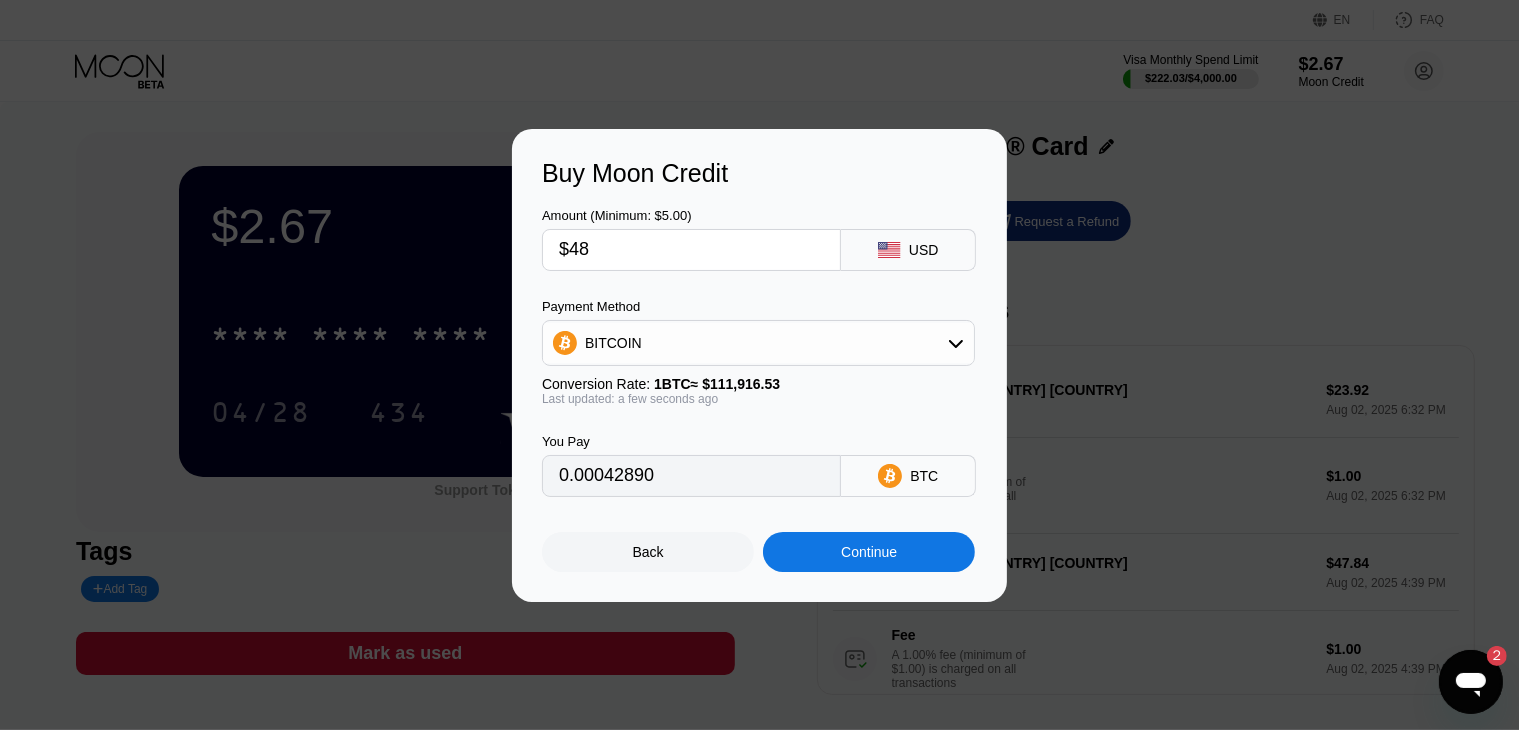 type on "$480" 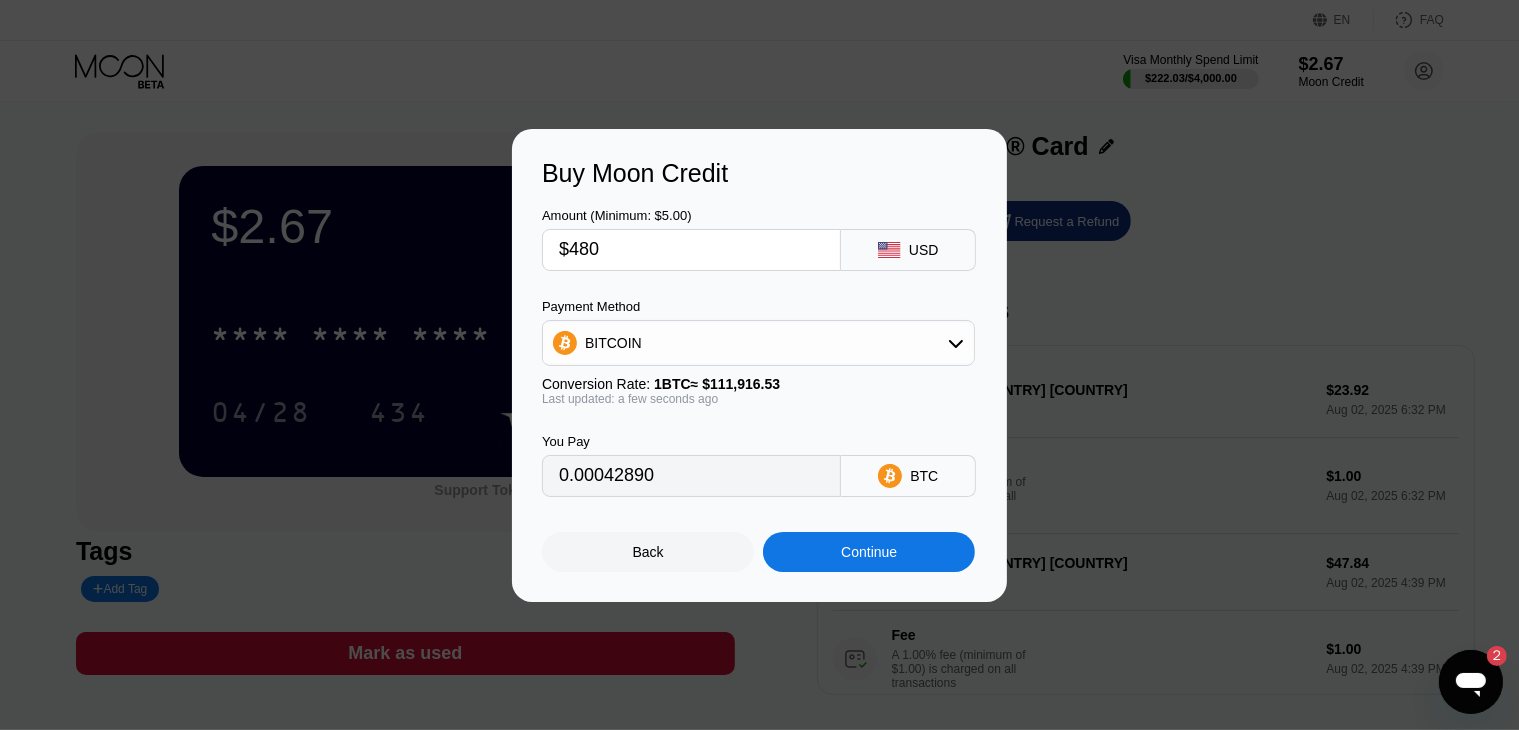 type on "0.00428892" 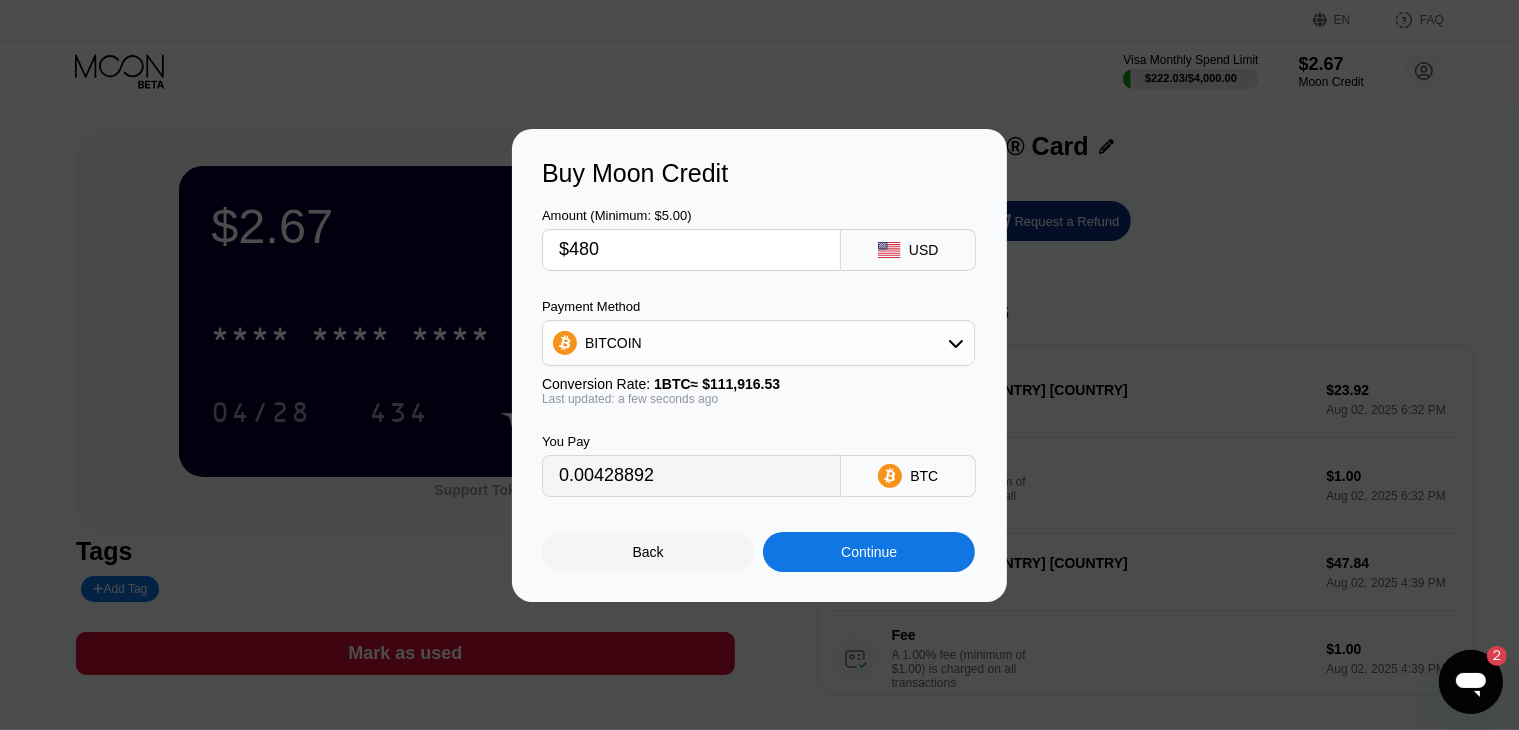 type on "$480" 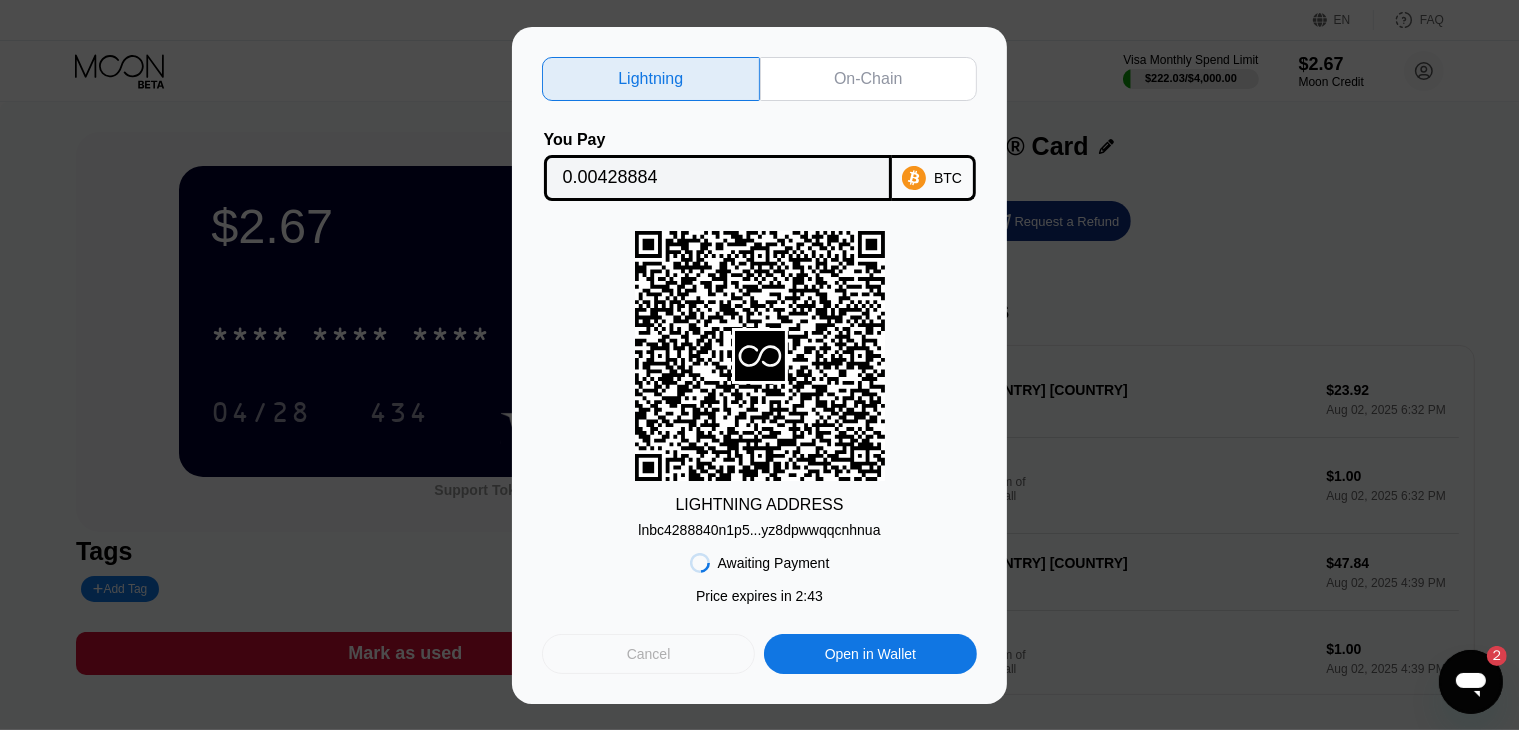 click on "Cancel" at bounding box center [649, 654] 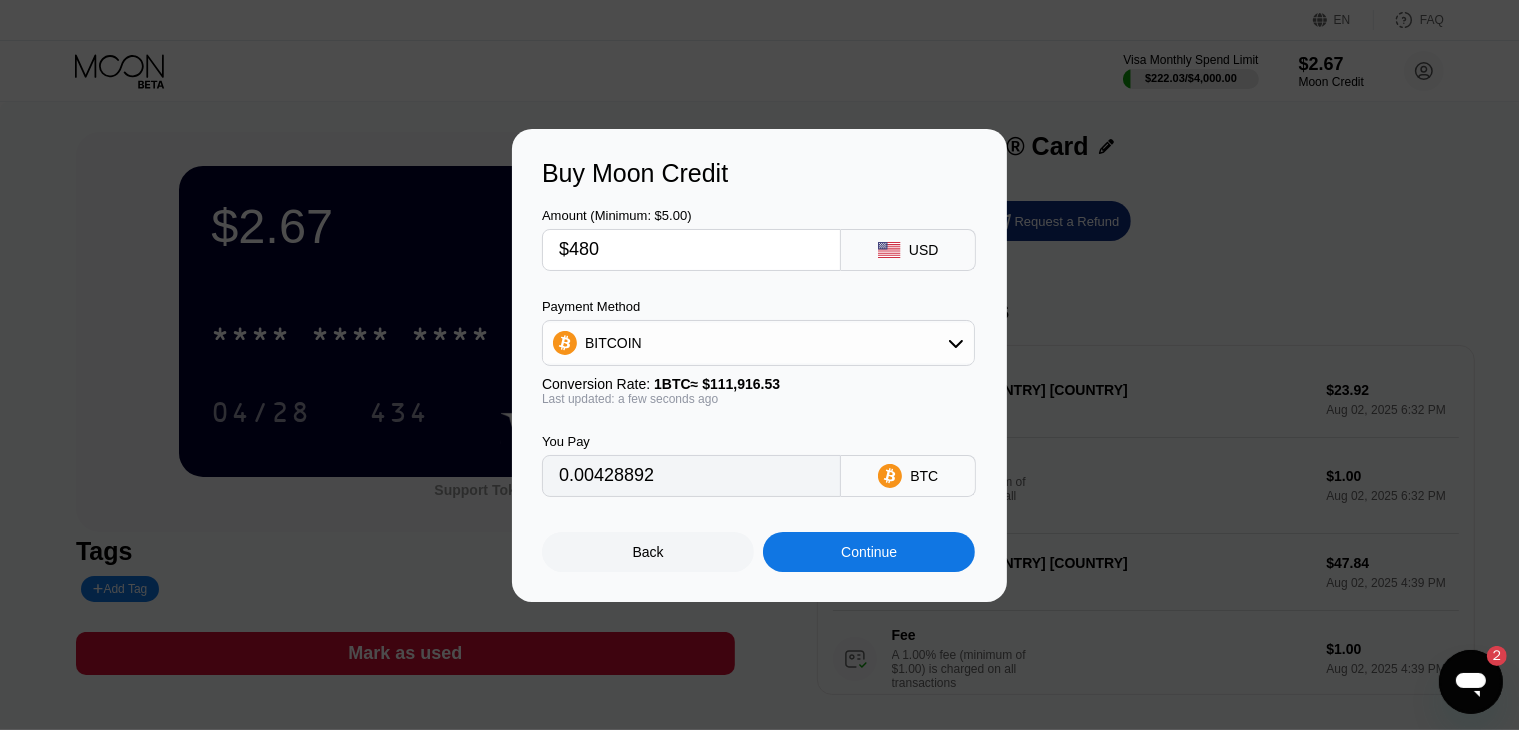click on "$480" at bounding box center (691, 250) 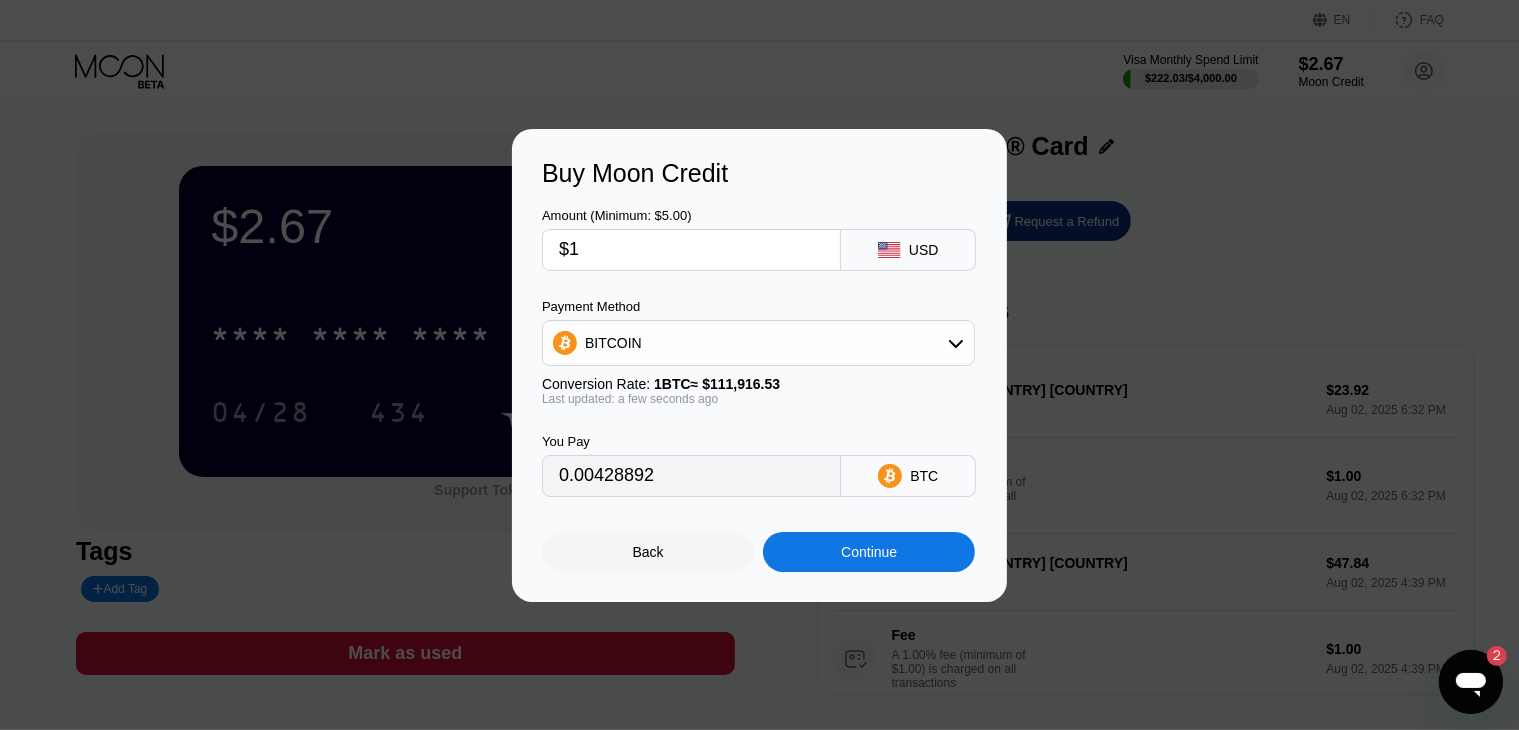 type on "0.00000894" 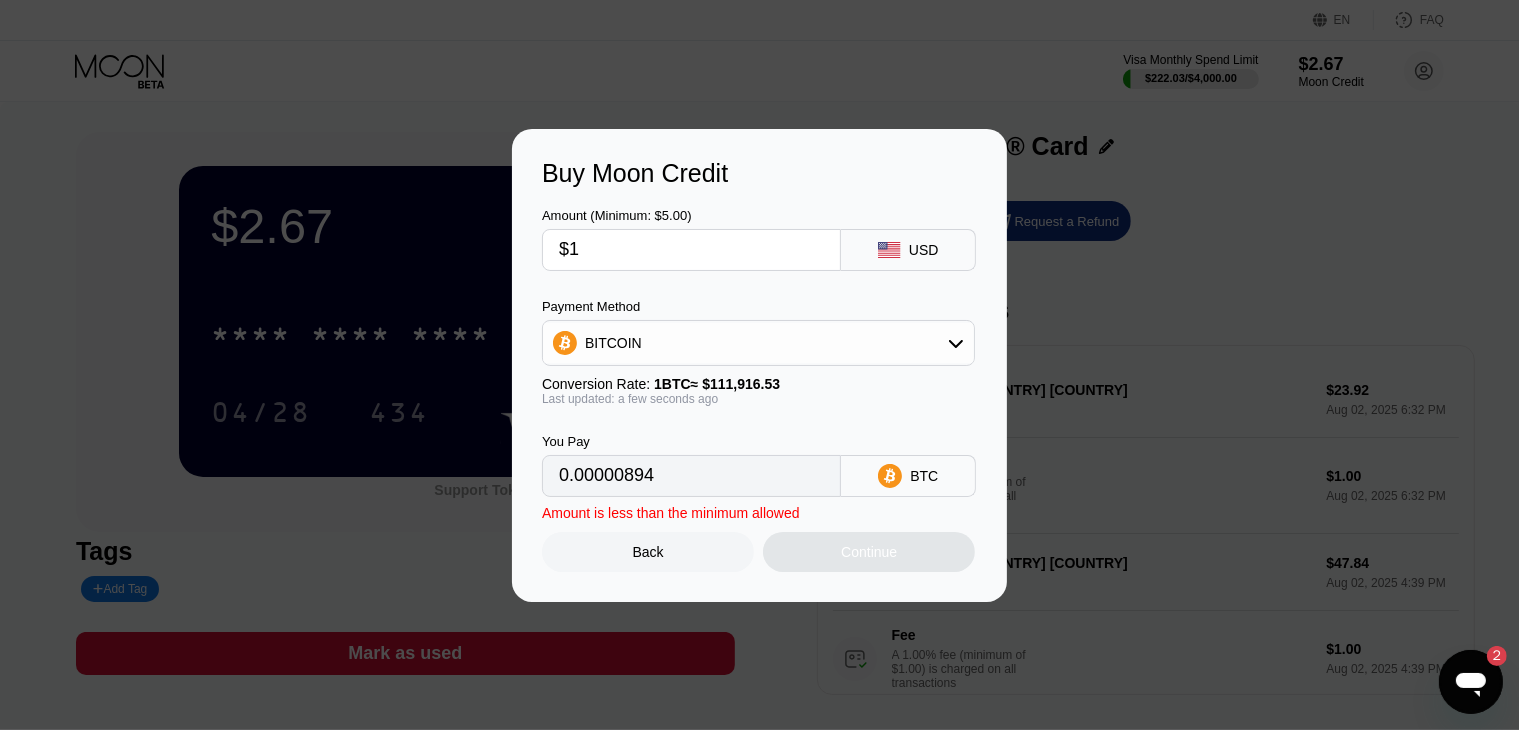 type on "$15" 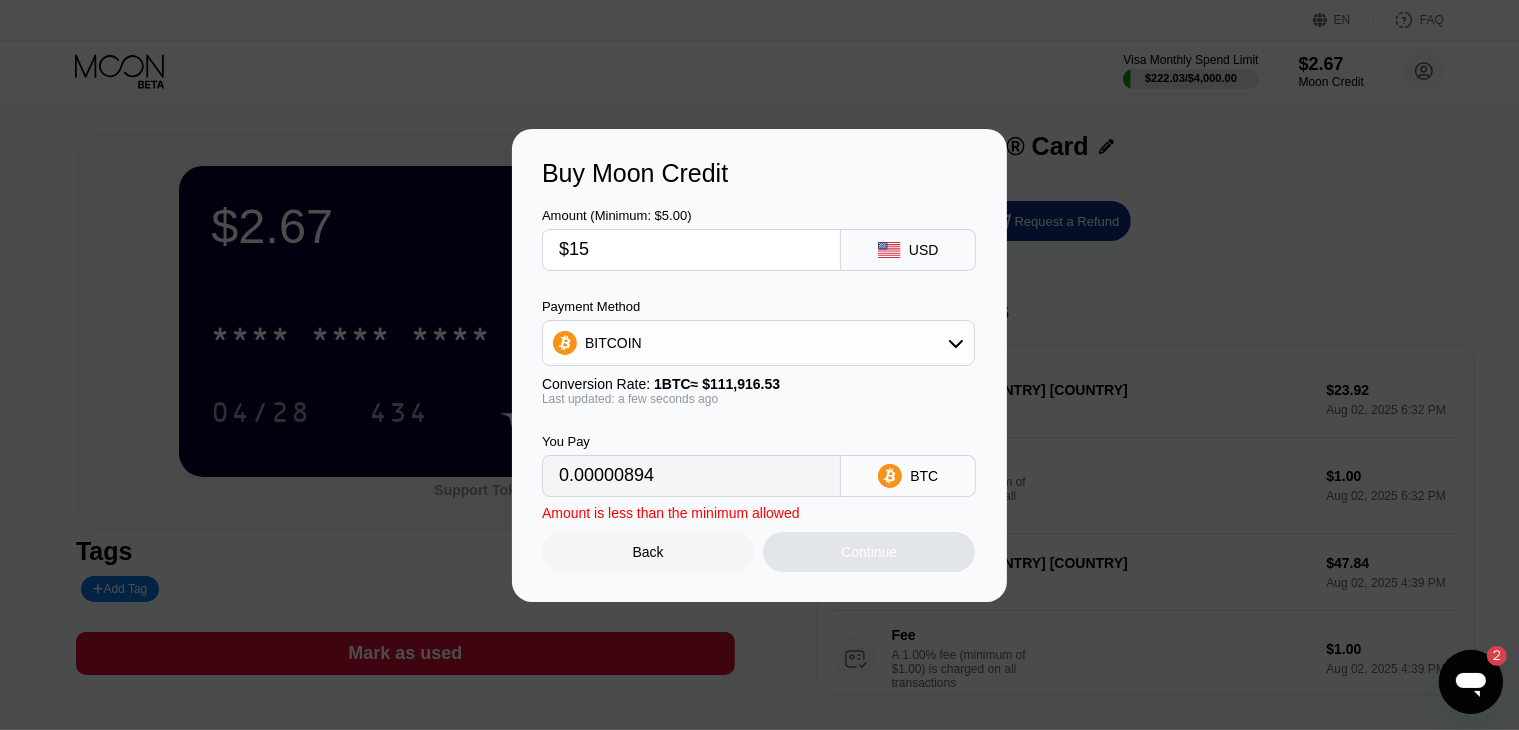 type on "0.00013403" 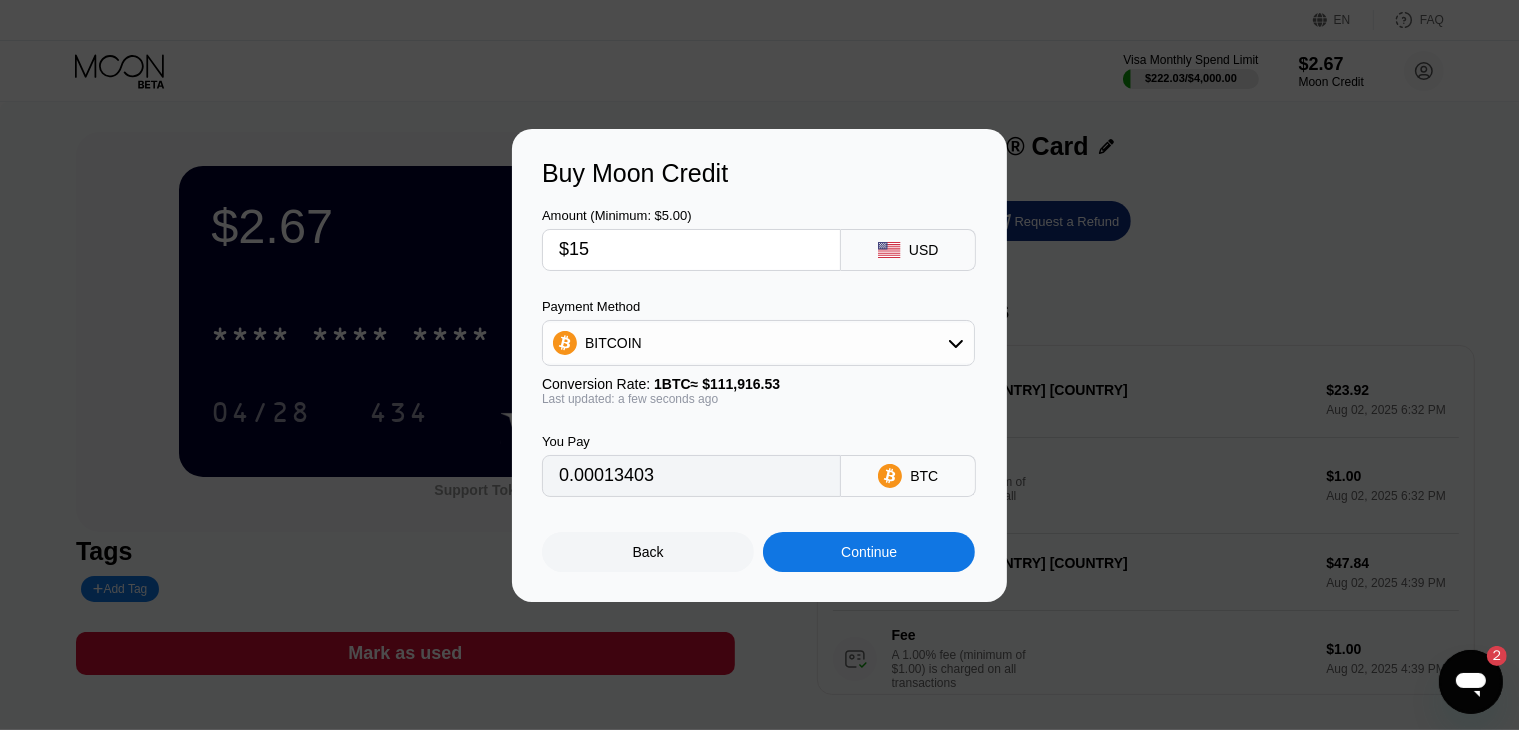 type on "$150" 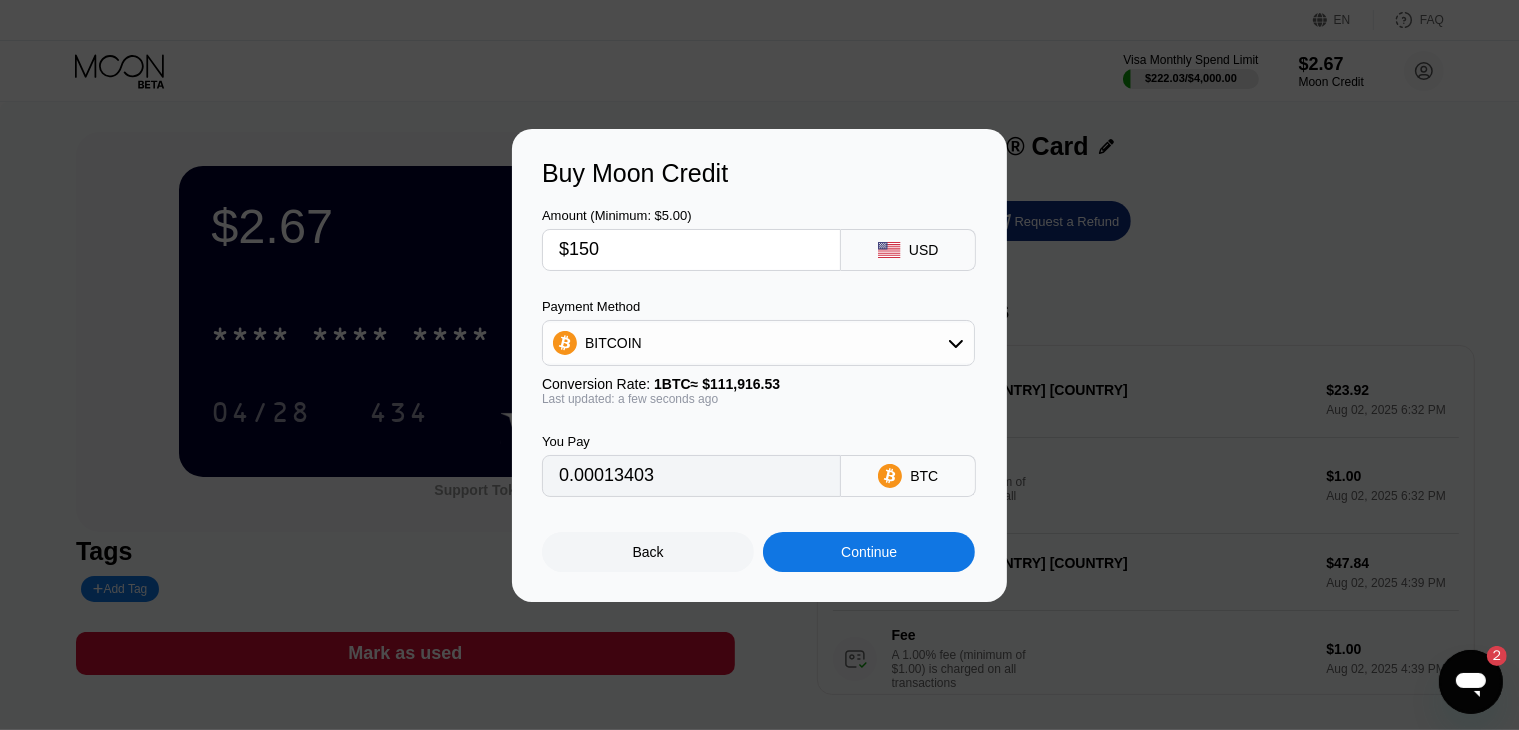 type on "0.00134029" 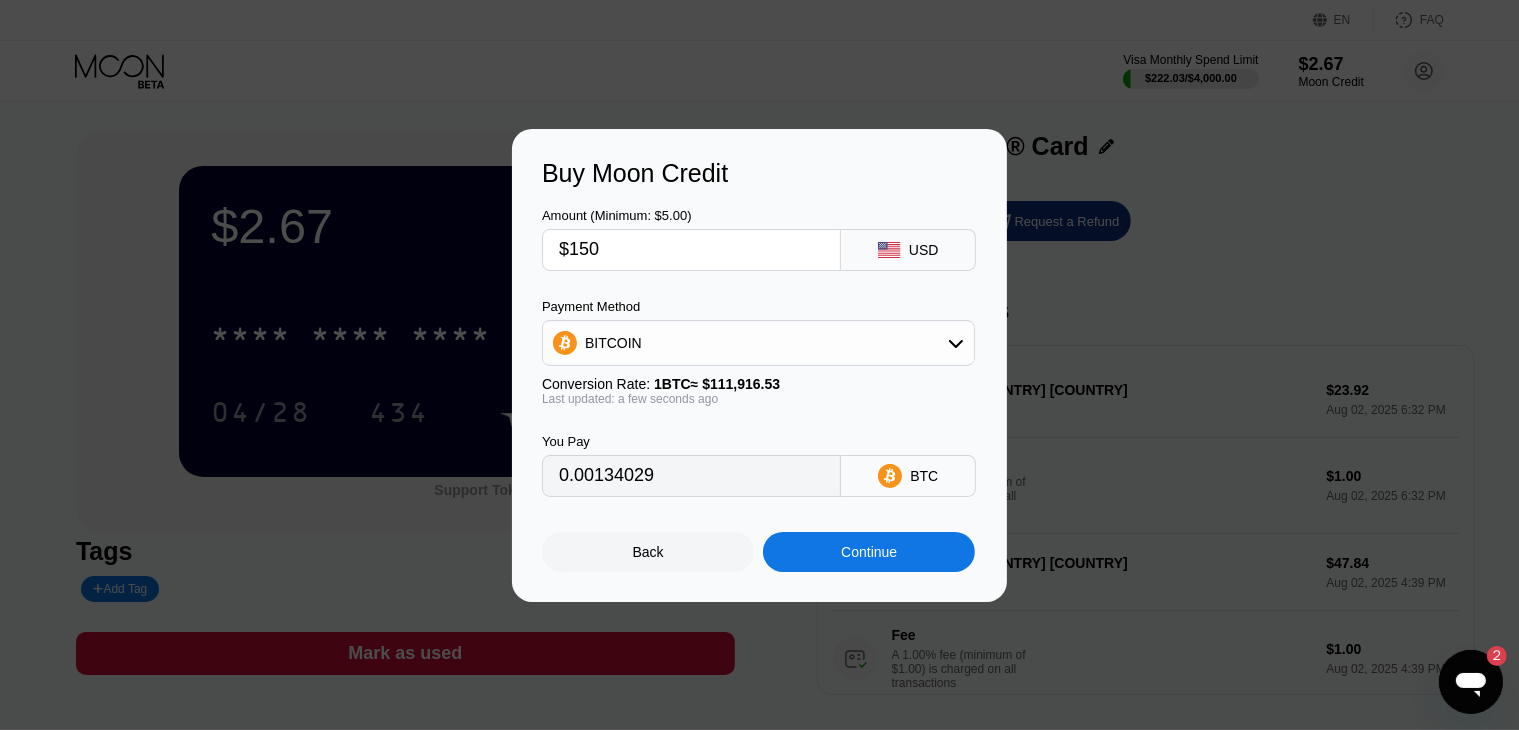 type on "$150" 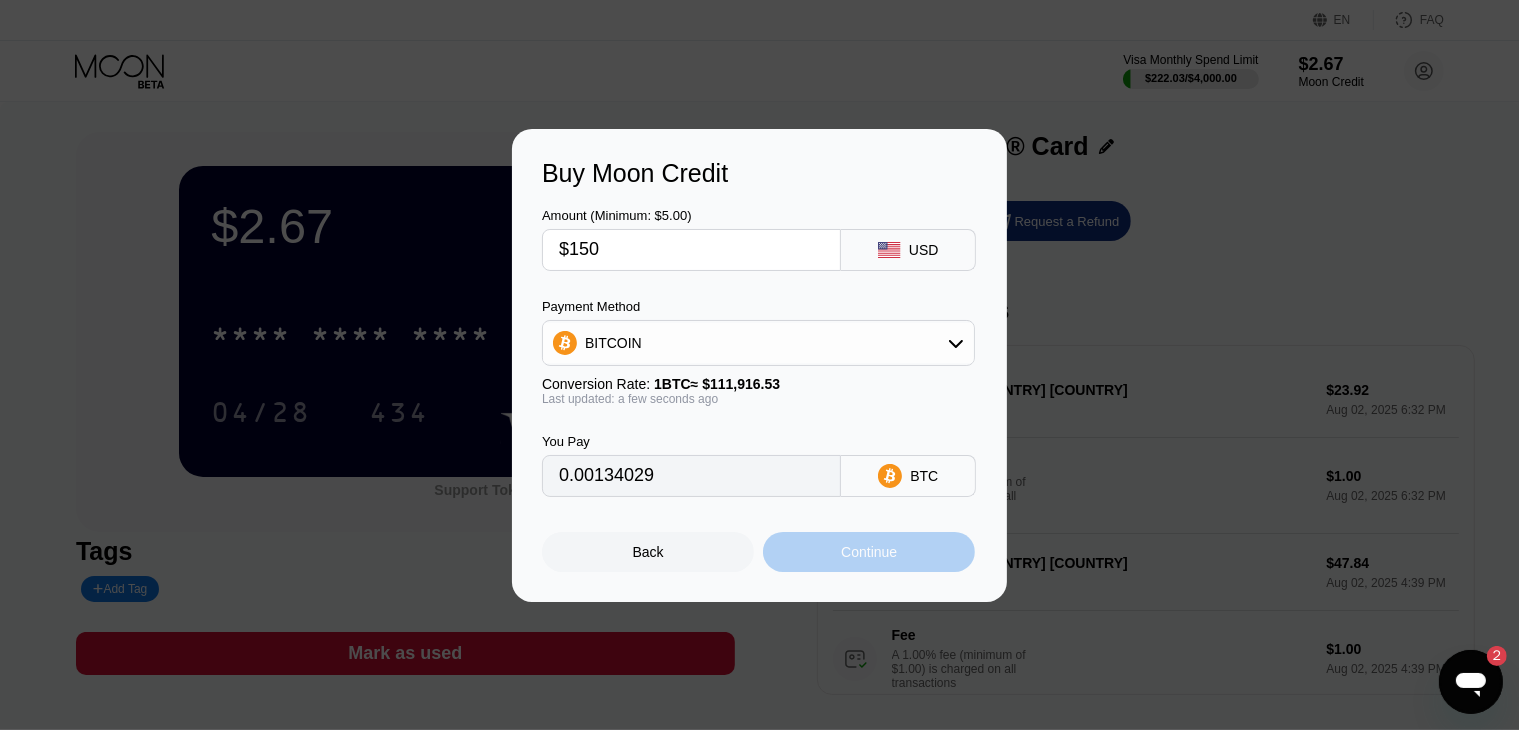click on "Continue" at bounding box center (869, 552) 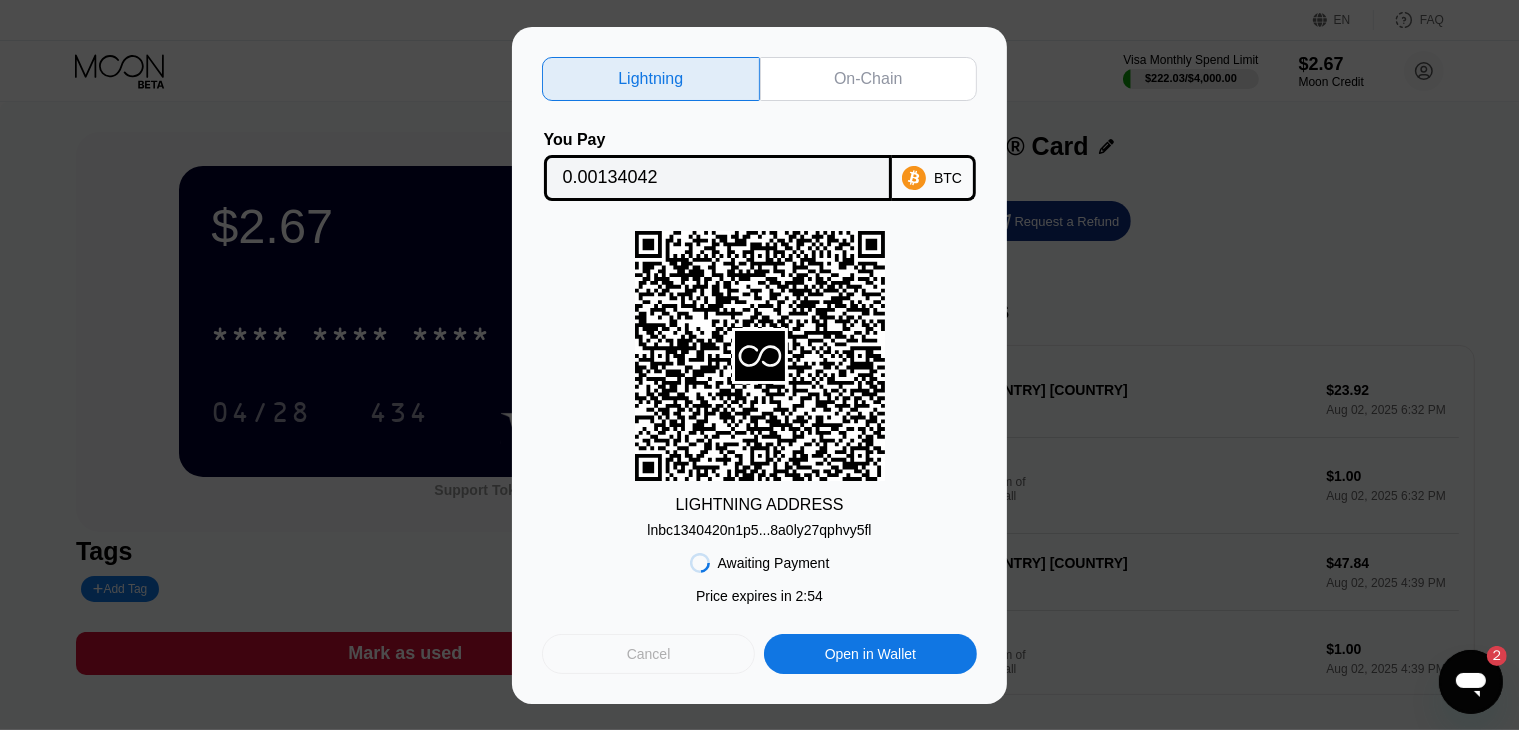 click on "Cancel" at bounding box center [648, 654] 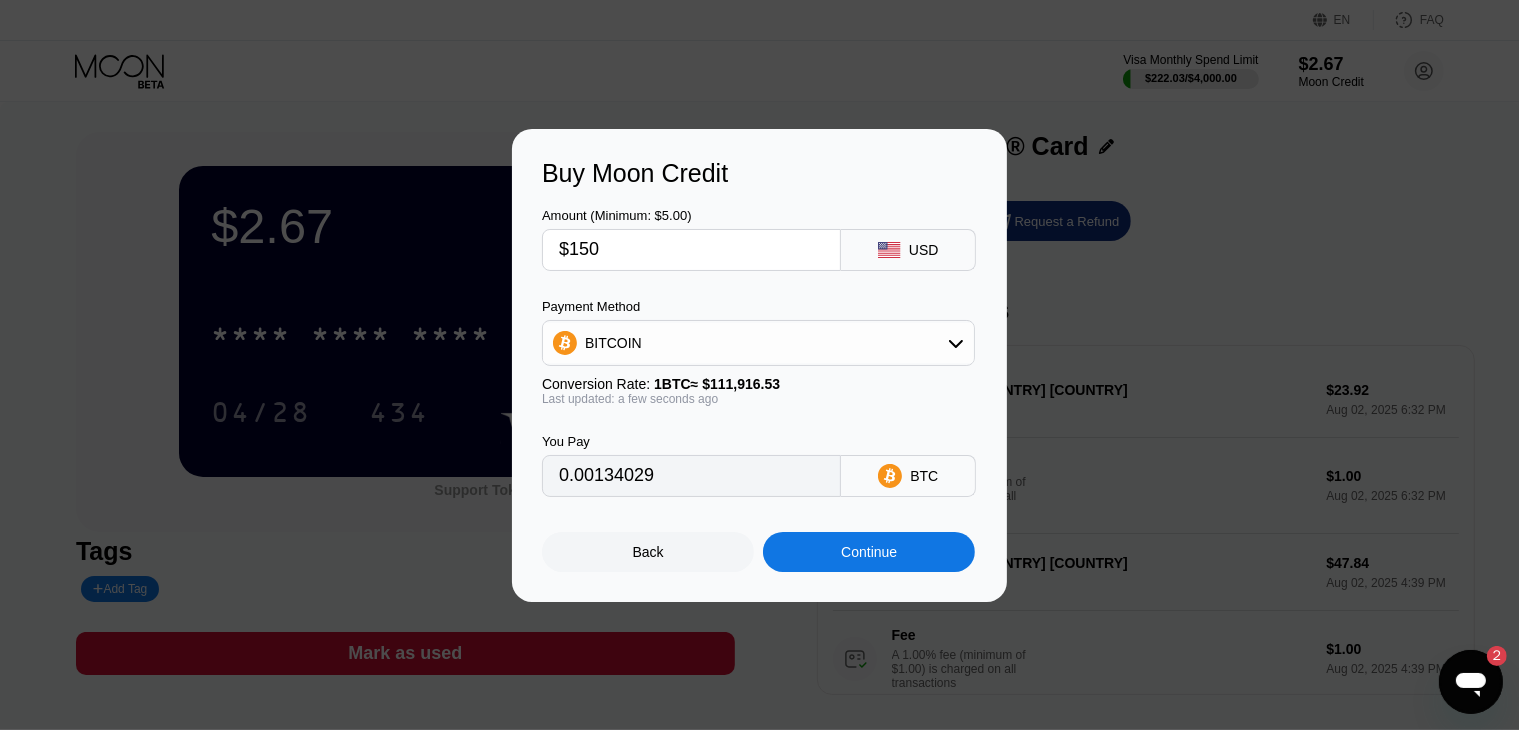 click on "$150" at bounding box center [691, 250] 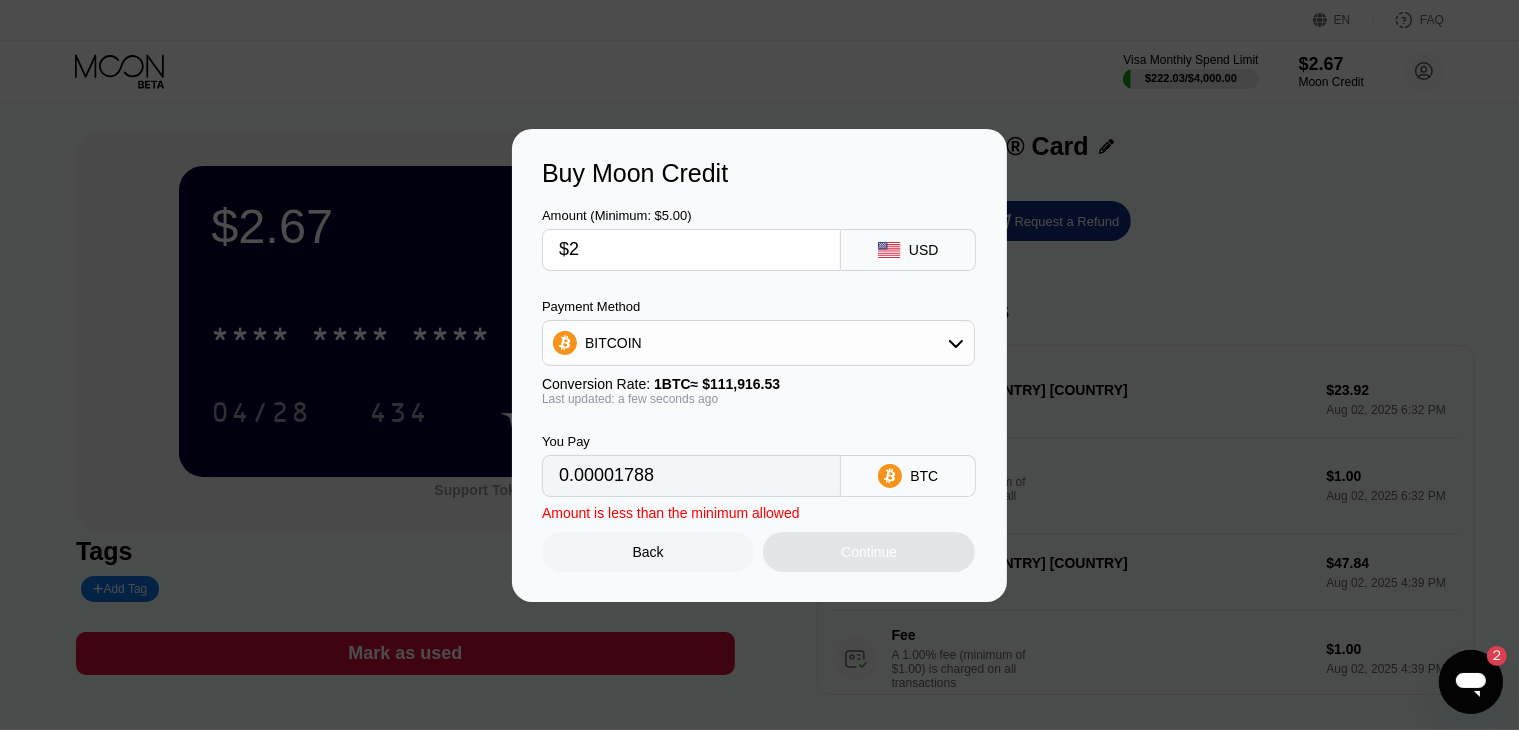 type on "0.00001788" 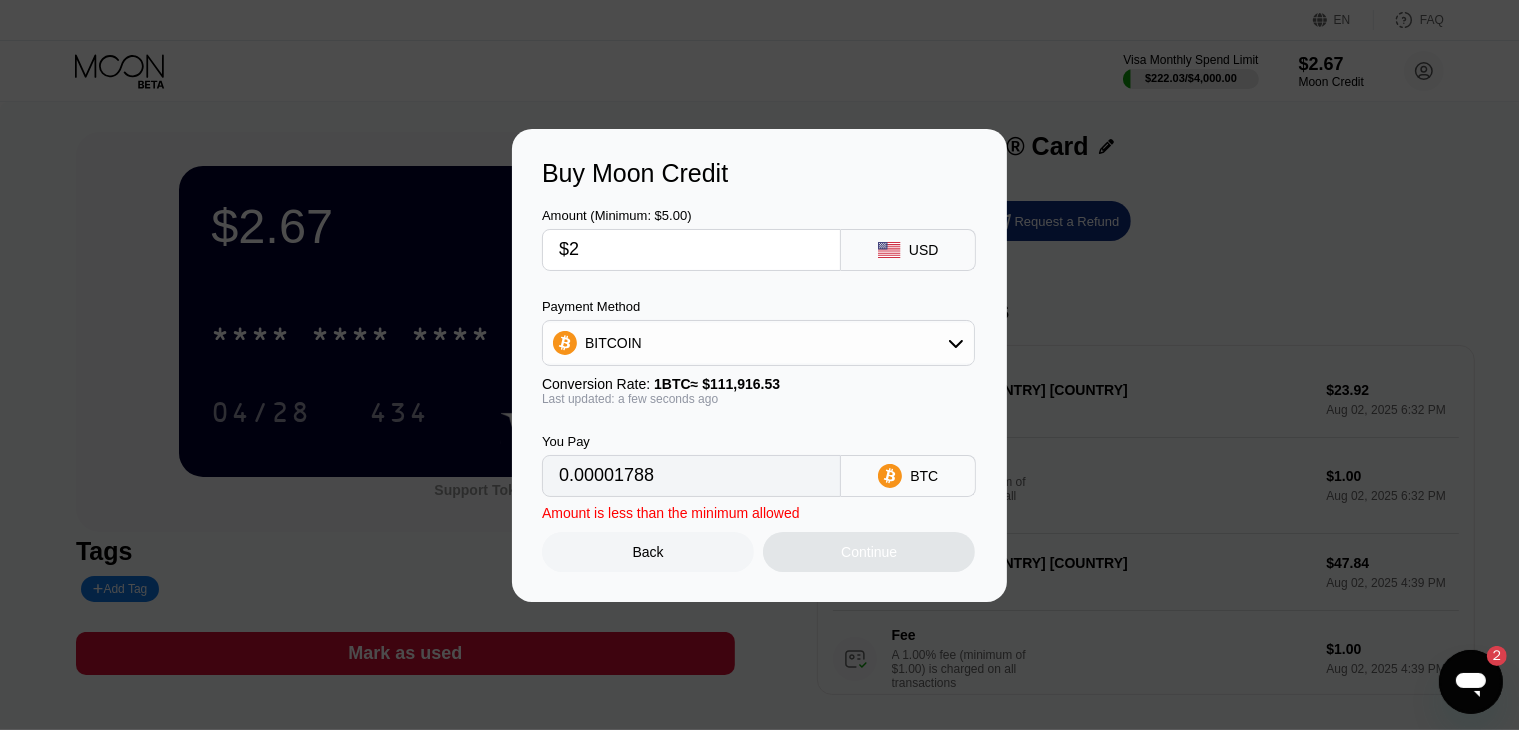 type on "$25" 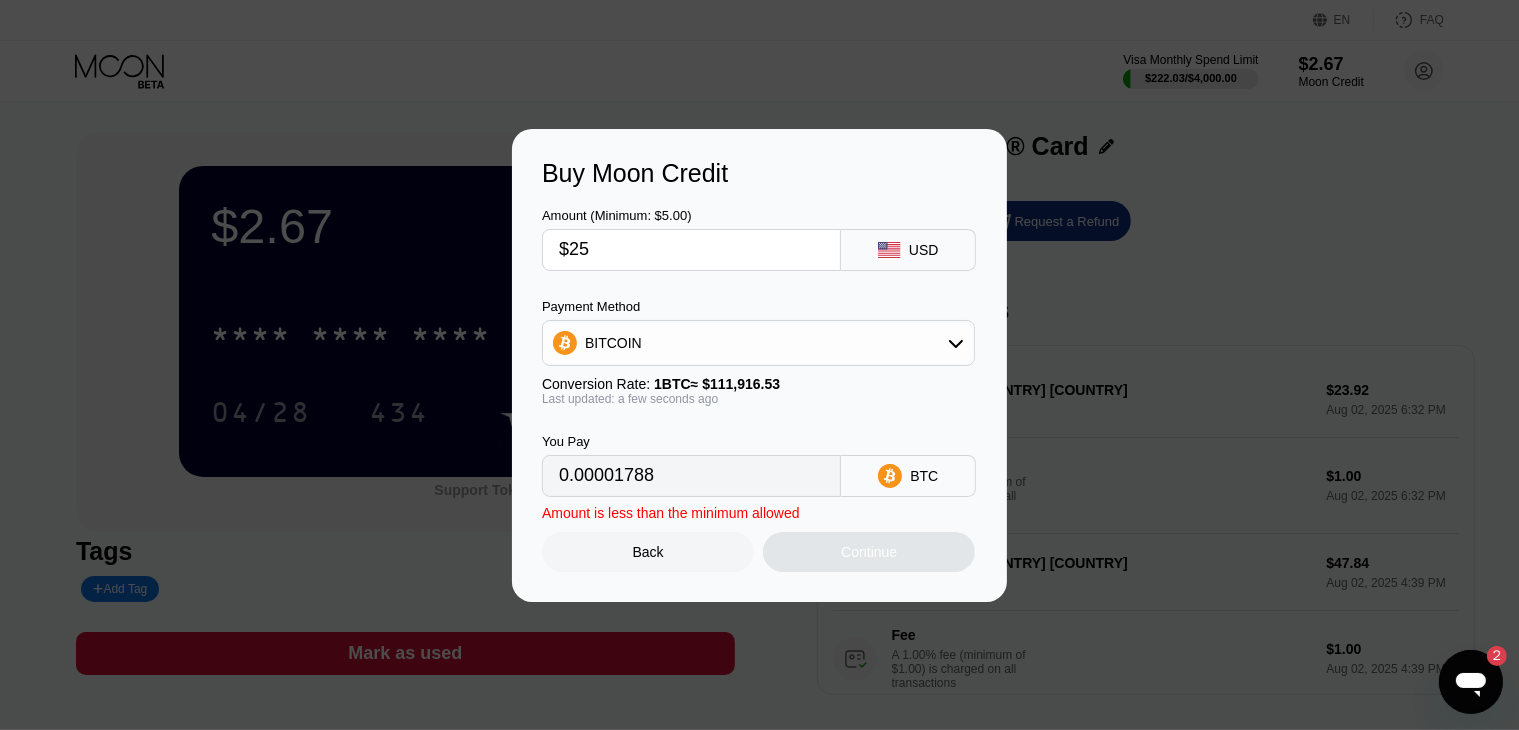 type on "0.00022339" 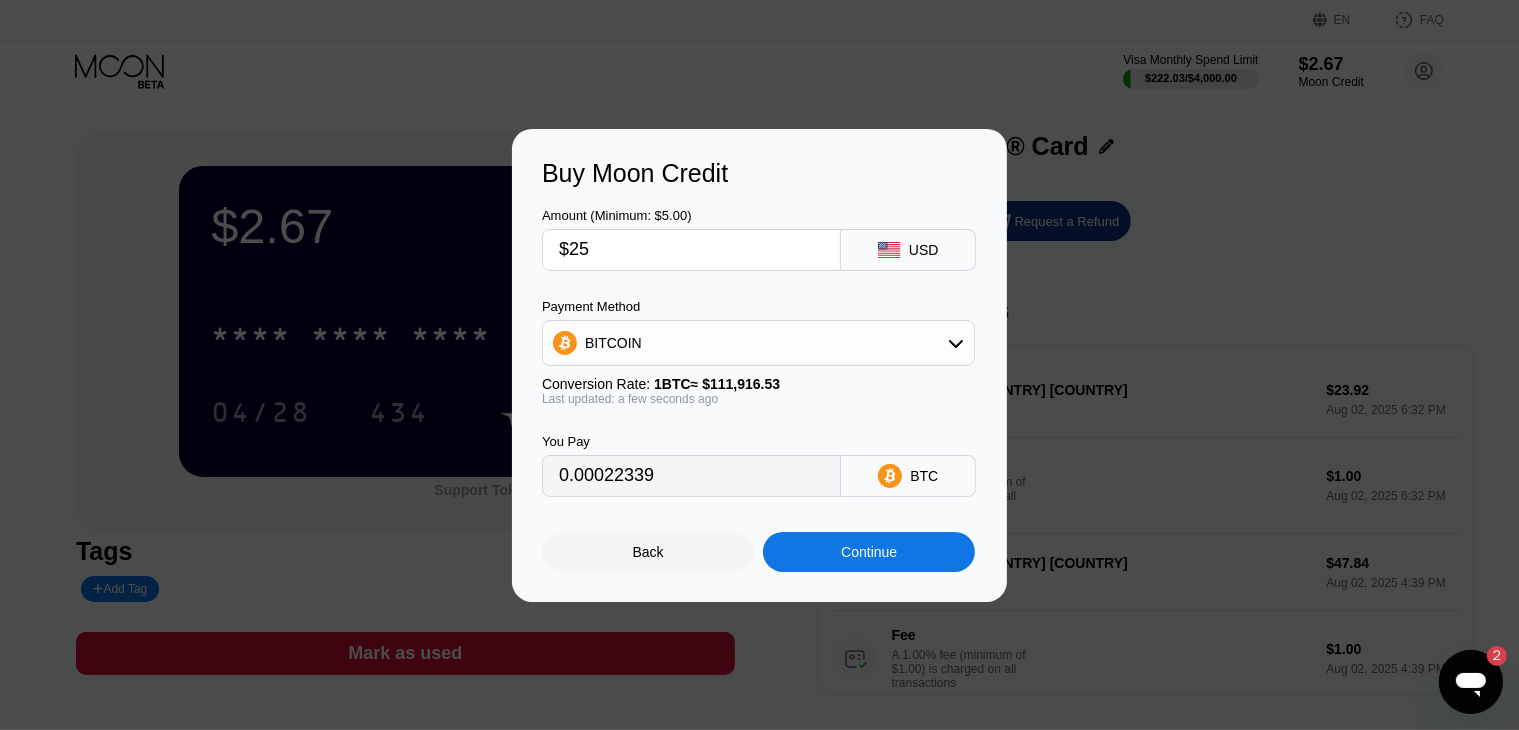 type on "$250" 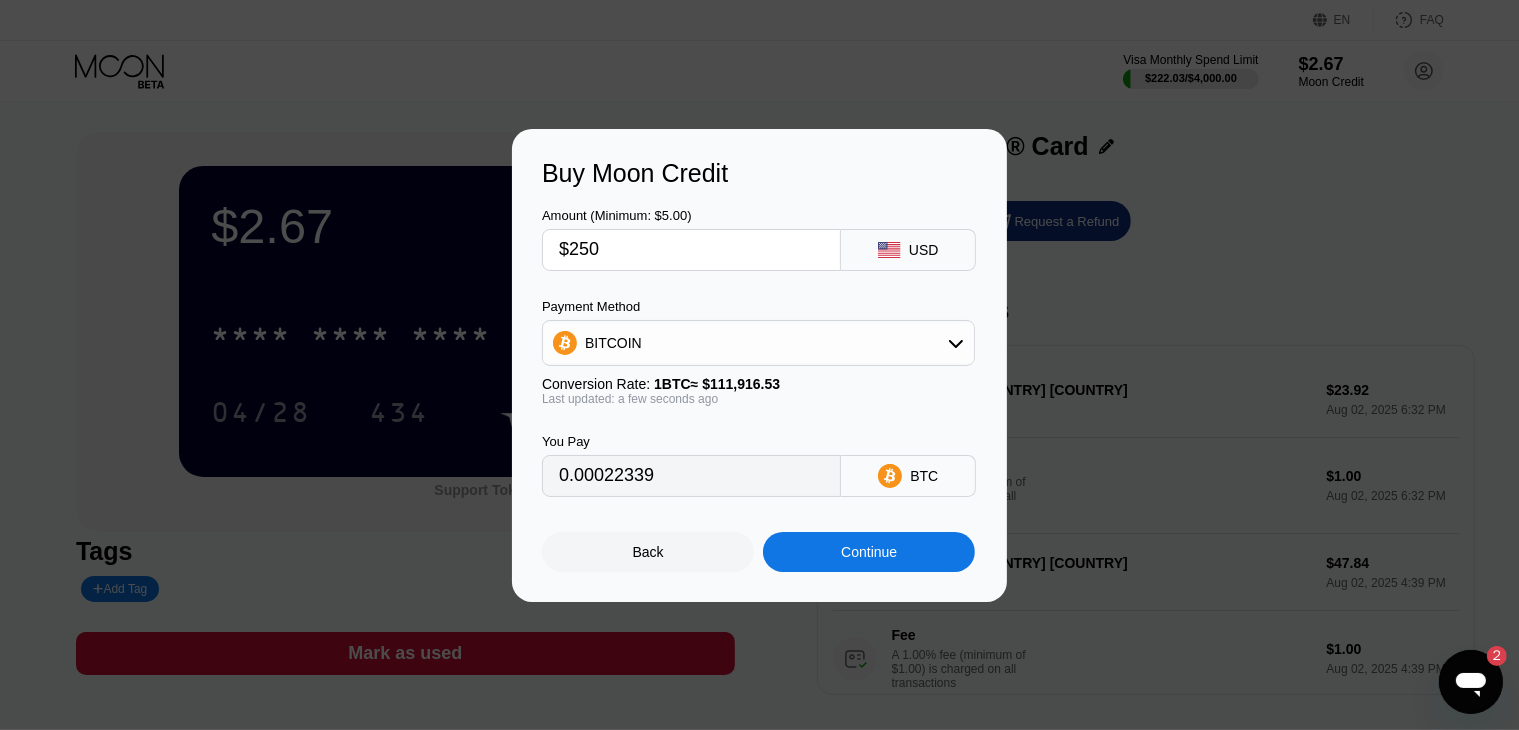 type on "0.00223381" 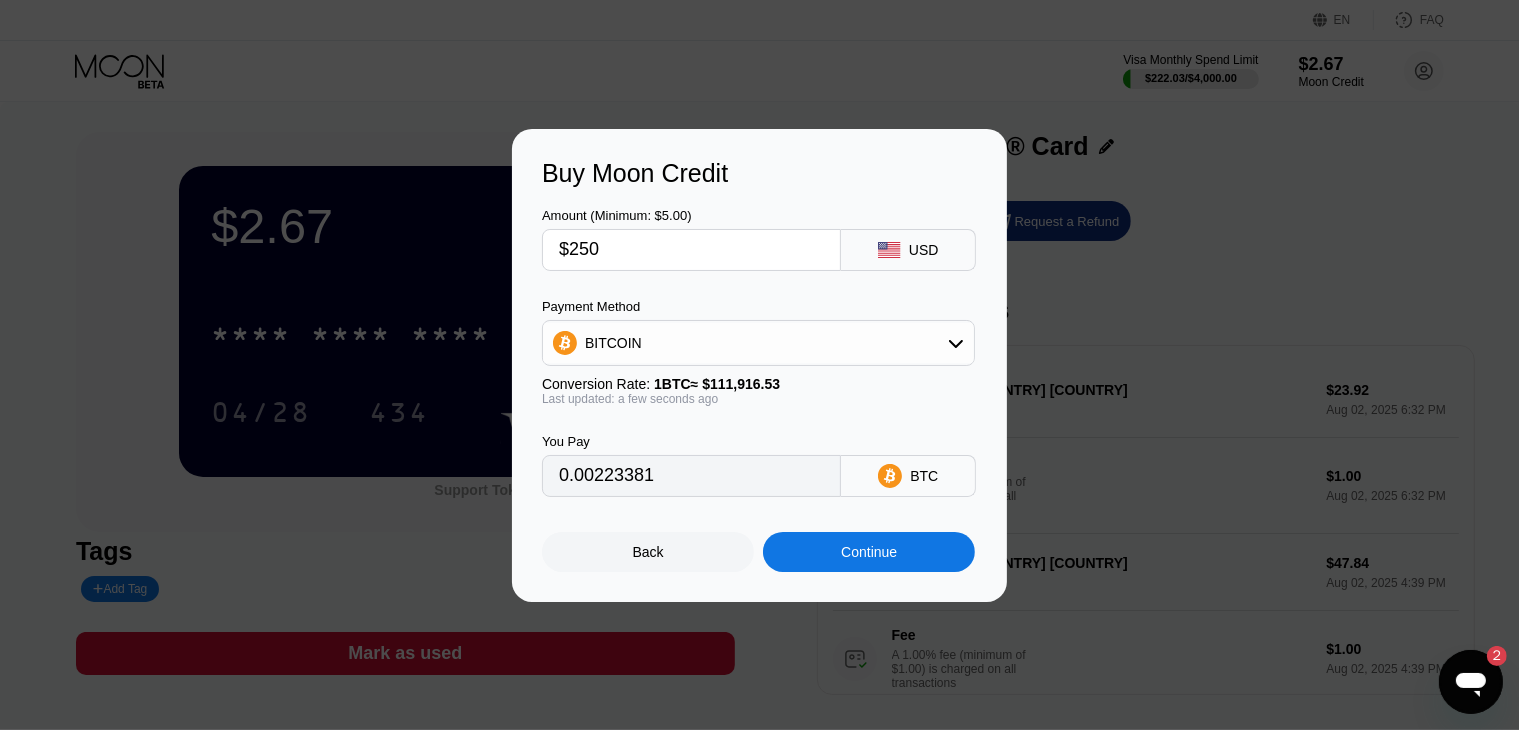 type on "$250" 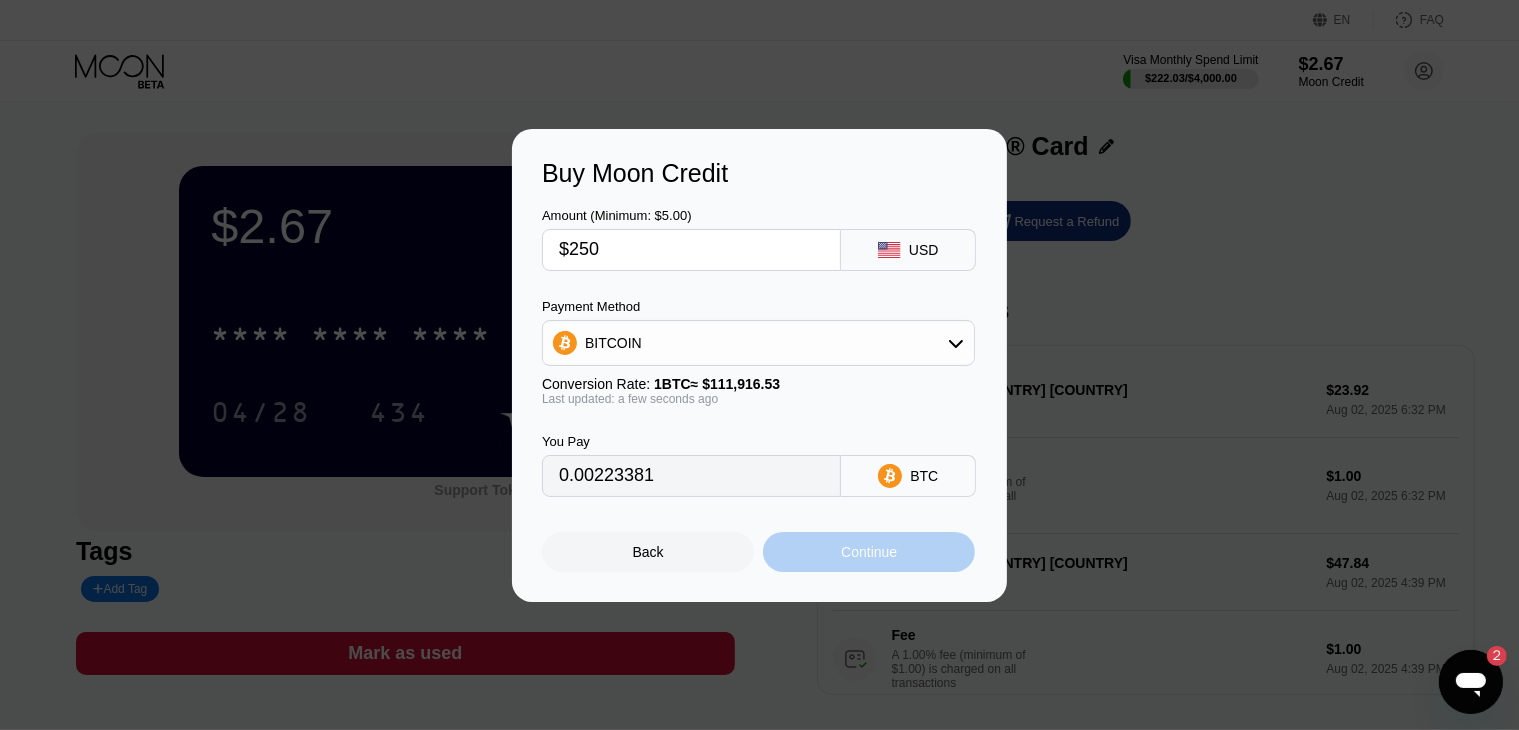 click on "Continue" at bounding box center (869, 552) 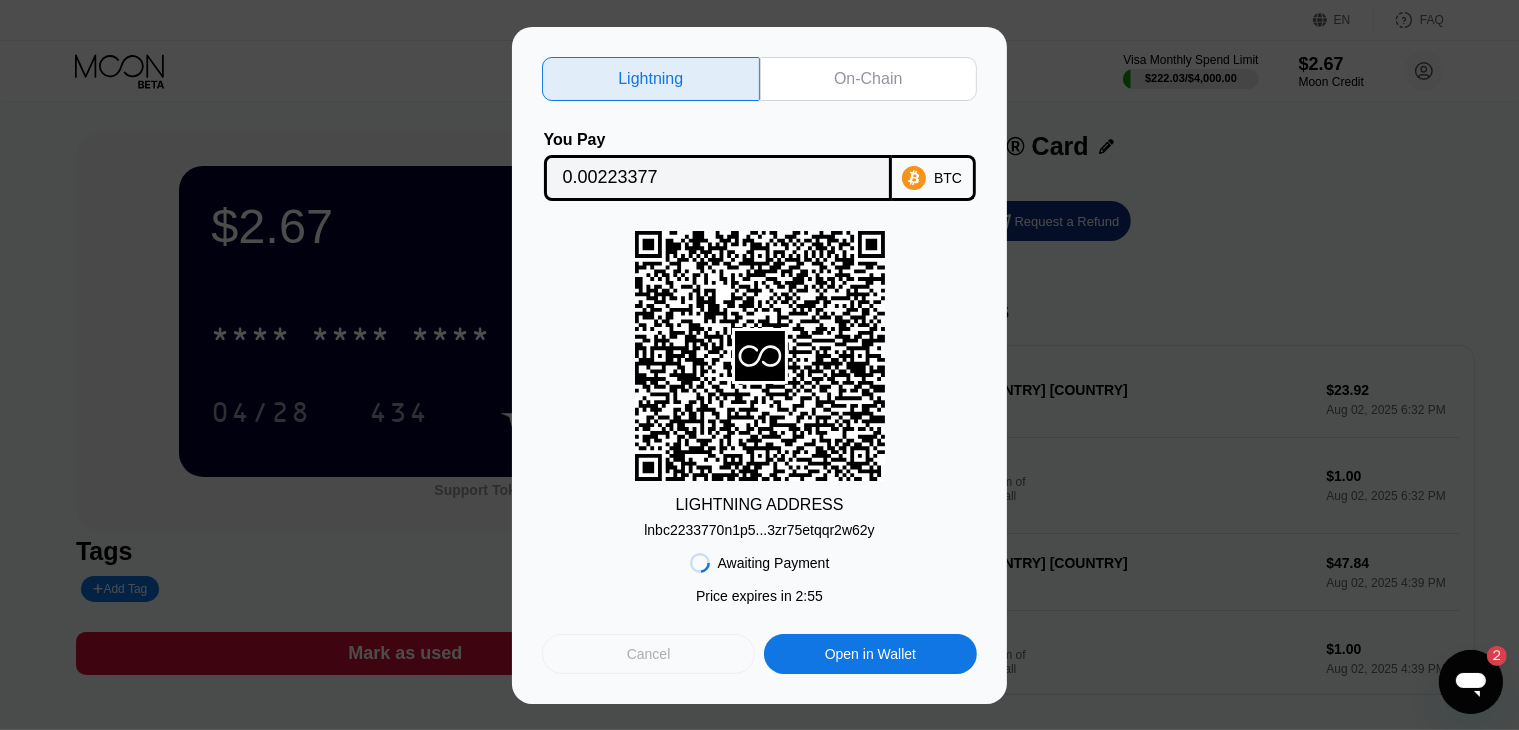 click on "Cancel" at bounding box center [648, 654] 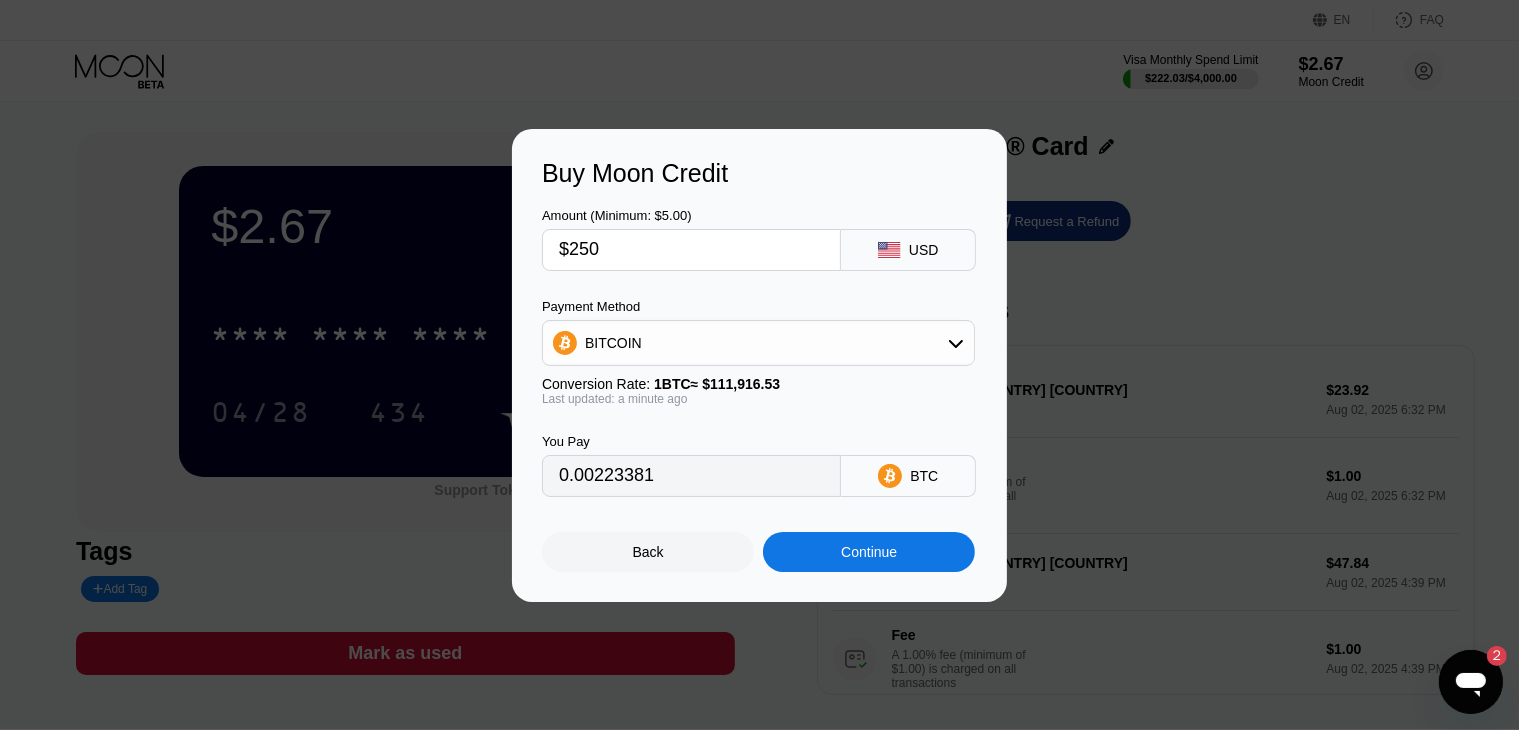 click on "$250" at bounding box center [691, 250] 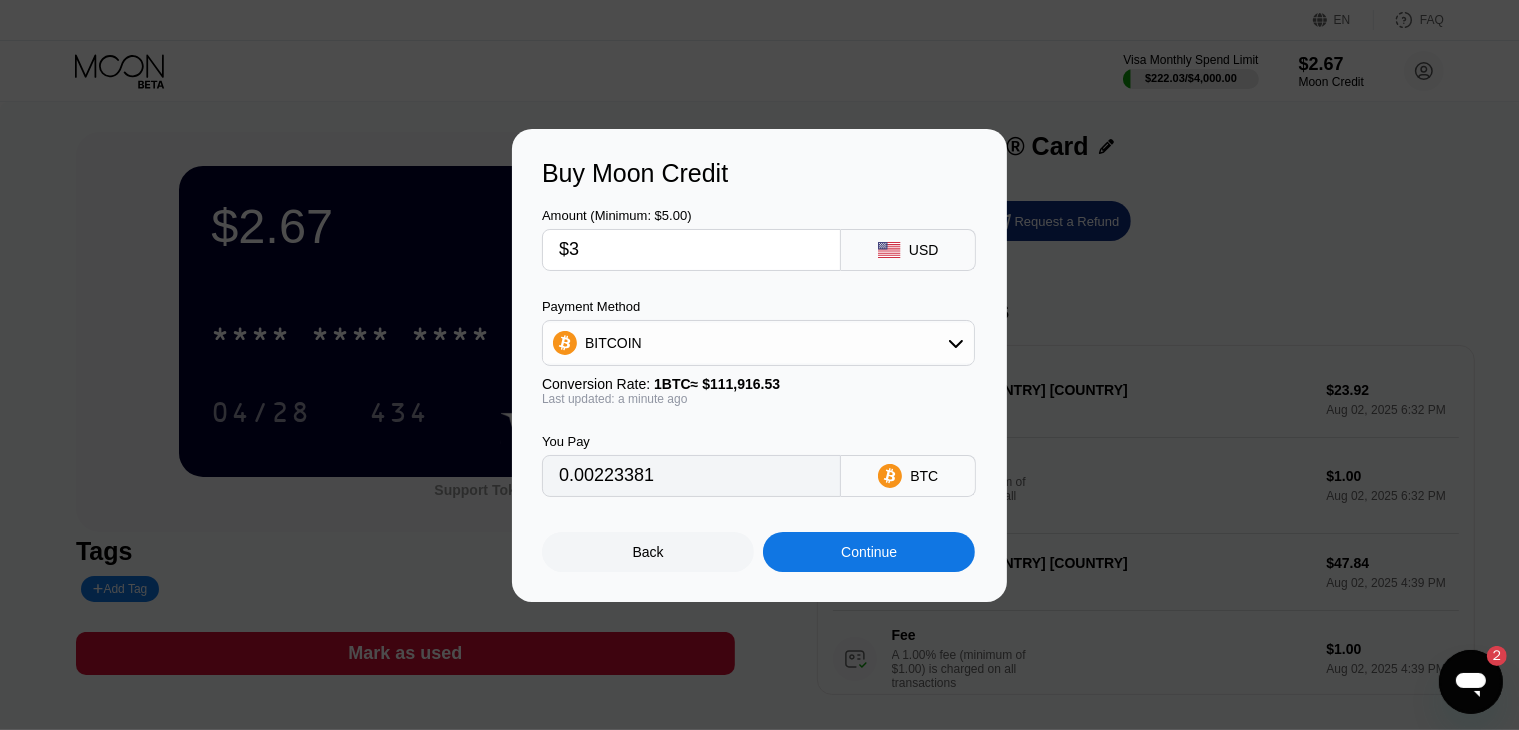 type on "0.00002681" 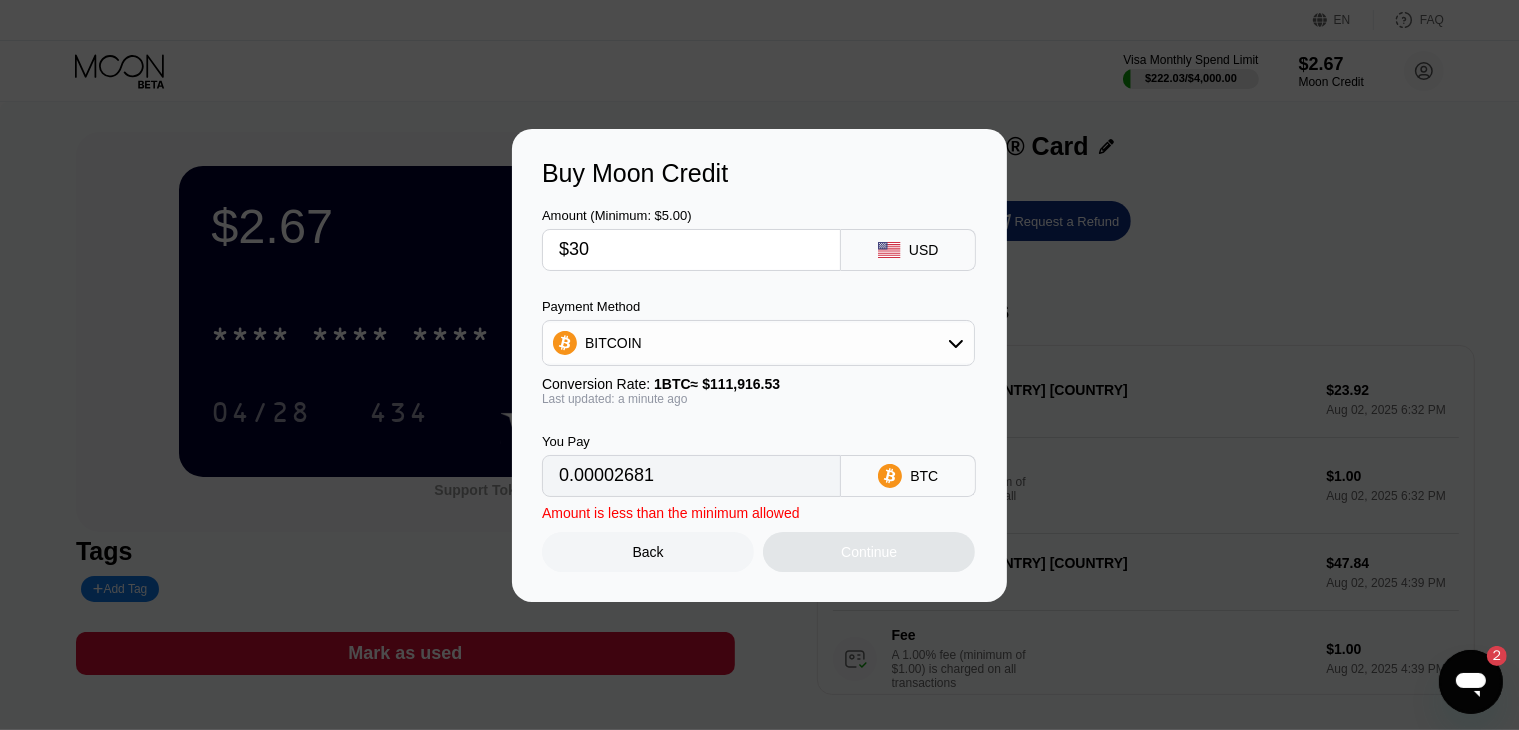 type on "$300" 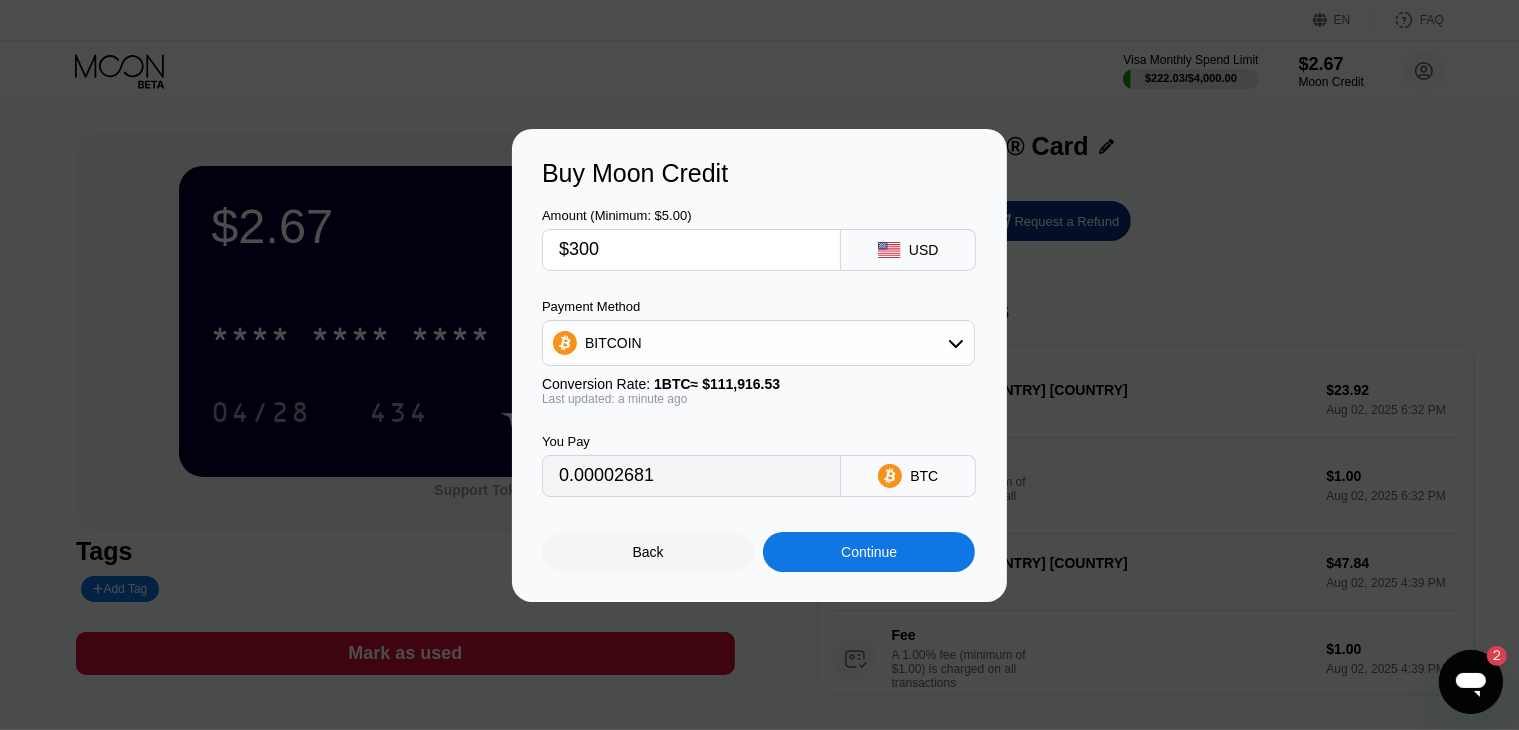 type on "0.00268057" 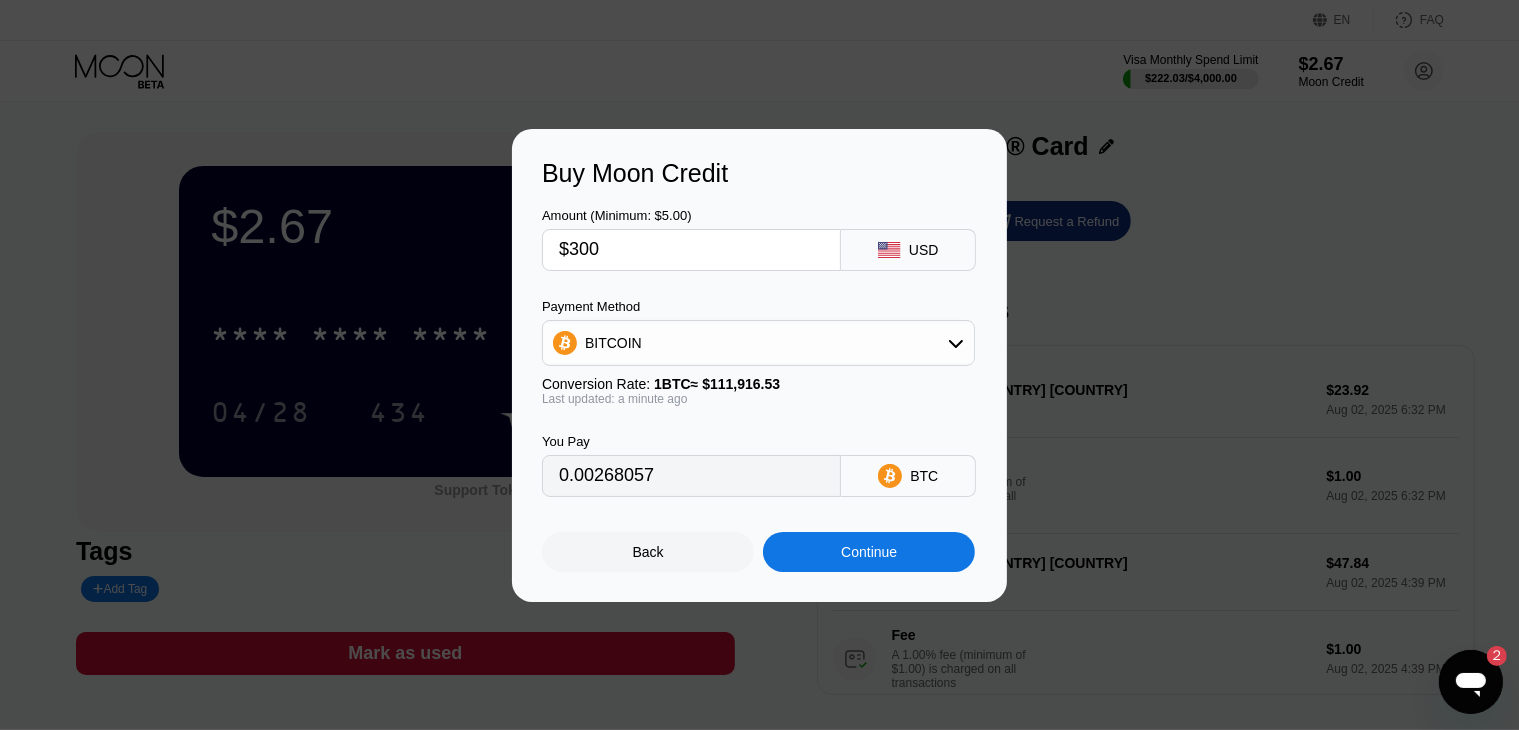 type on "$300" 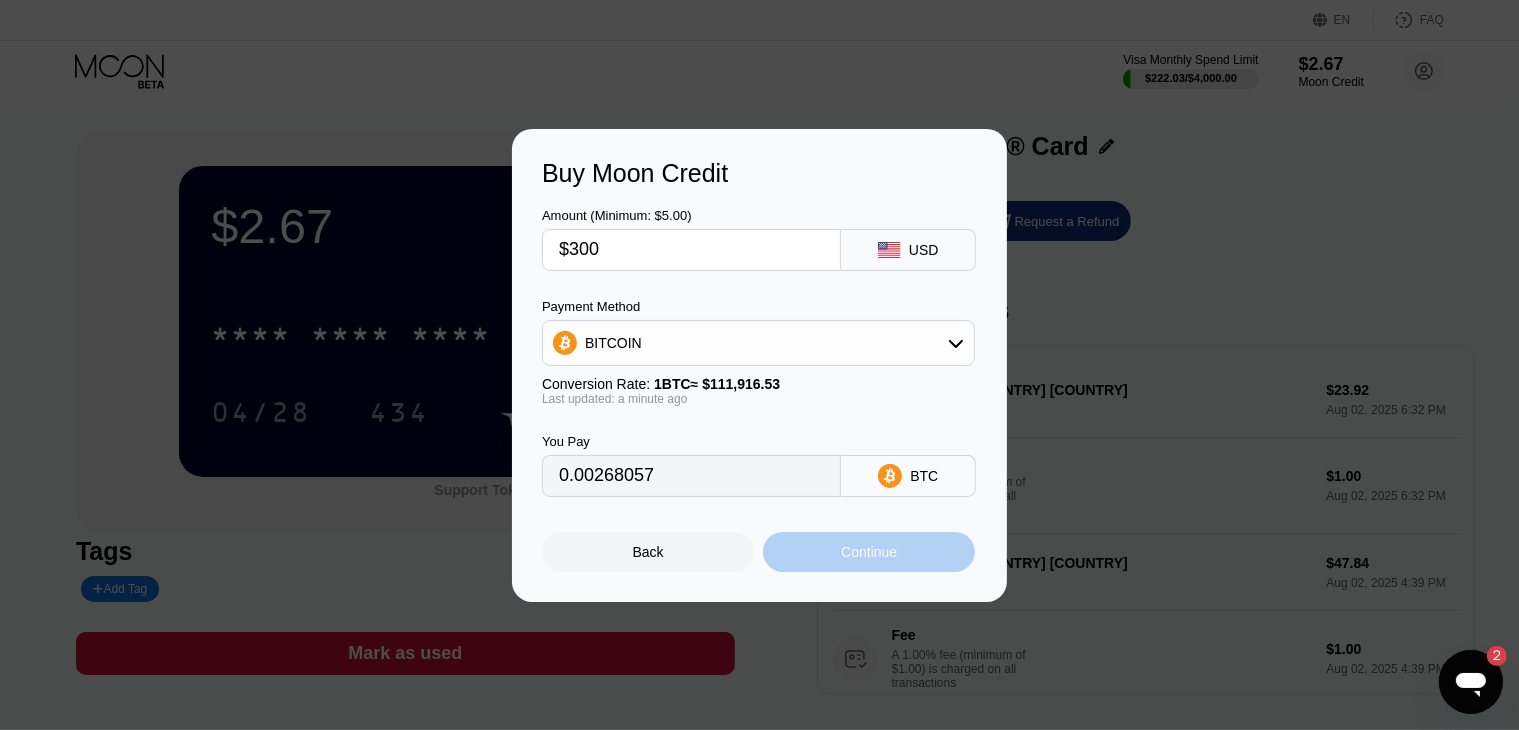 click on "Continue" at bounding box center (869, 552) 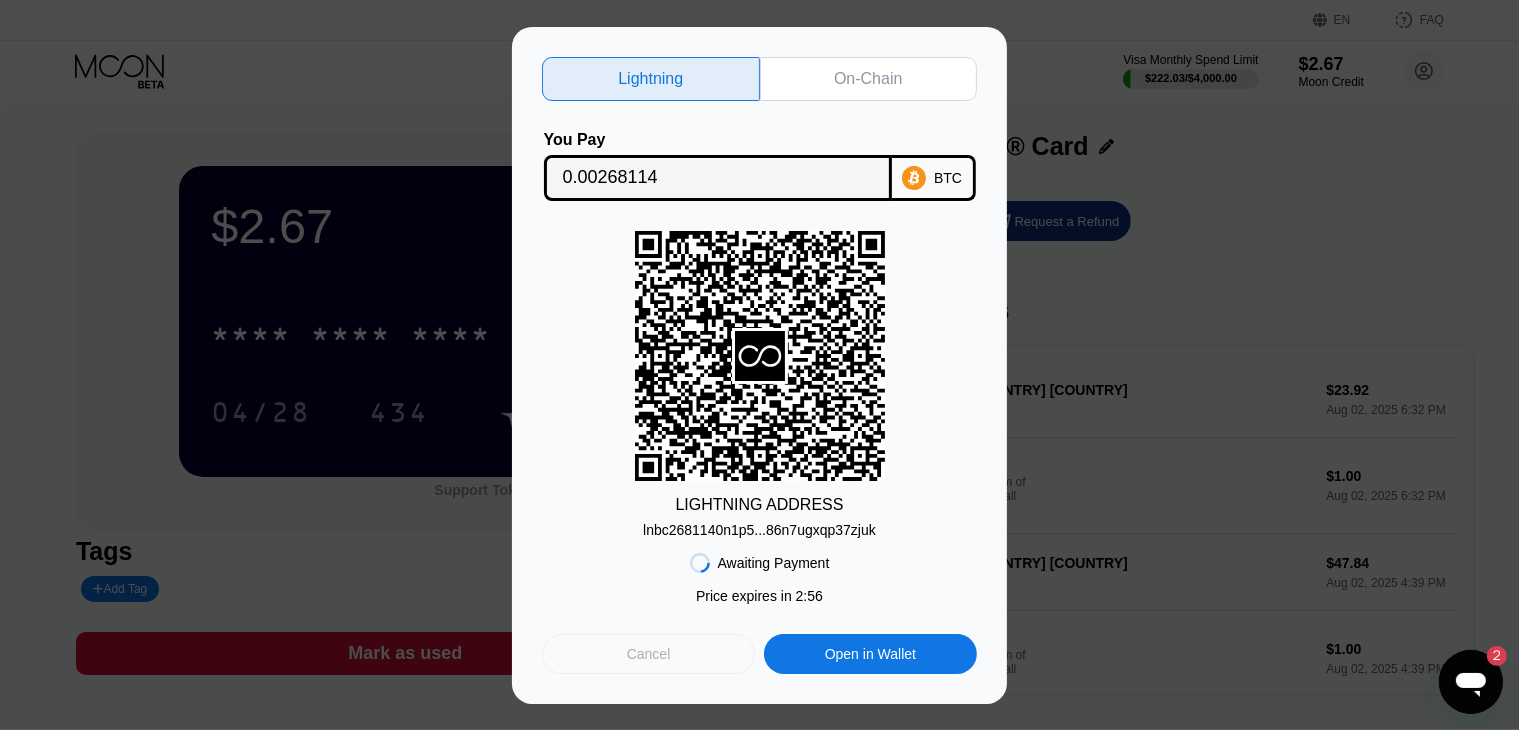 click on "Cancel" at bounding box center [648, 654] 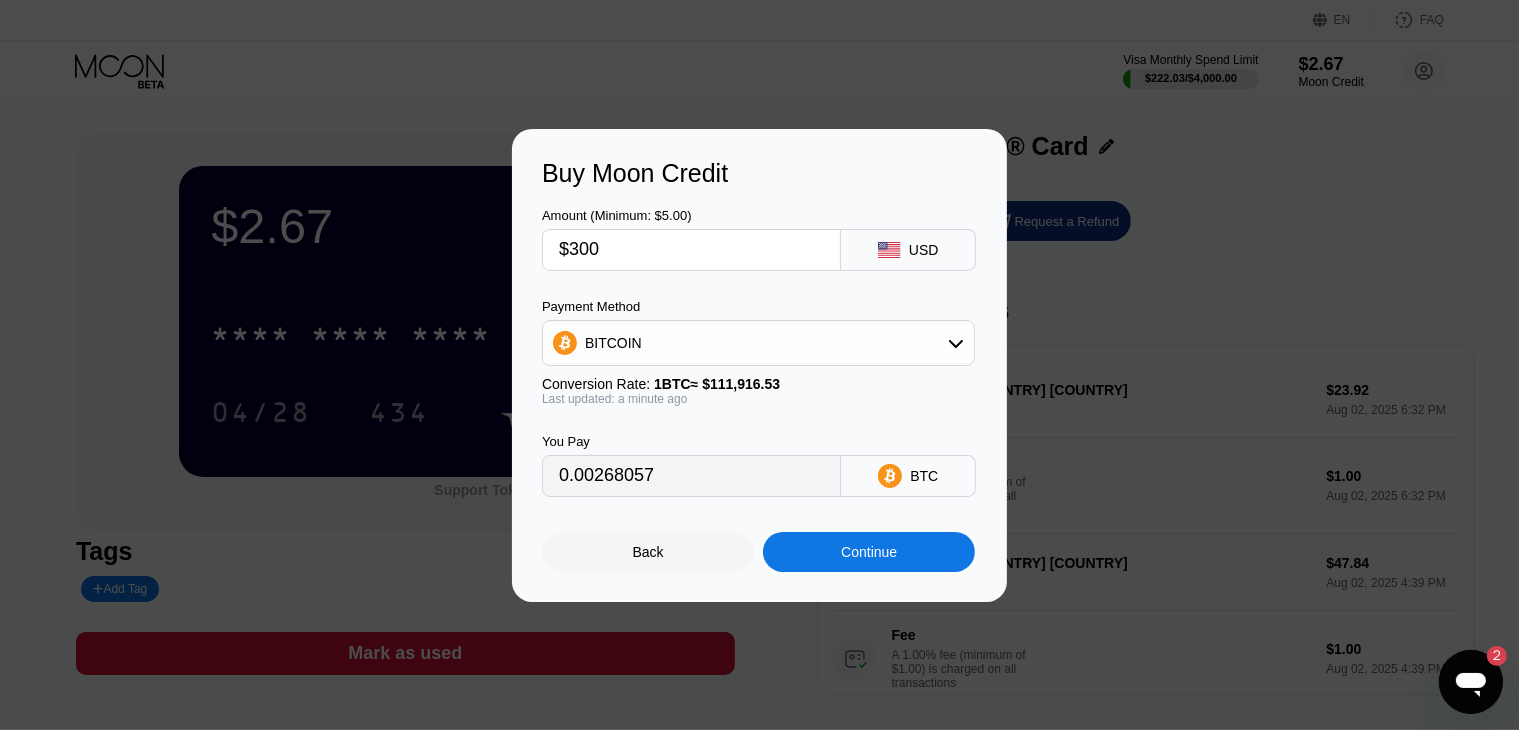 drag, startPoint x: 693, startPoint y: 227, endPoint x: 674, endPoint y: 253, distance: 32.202484 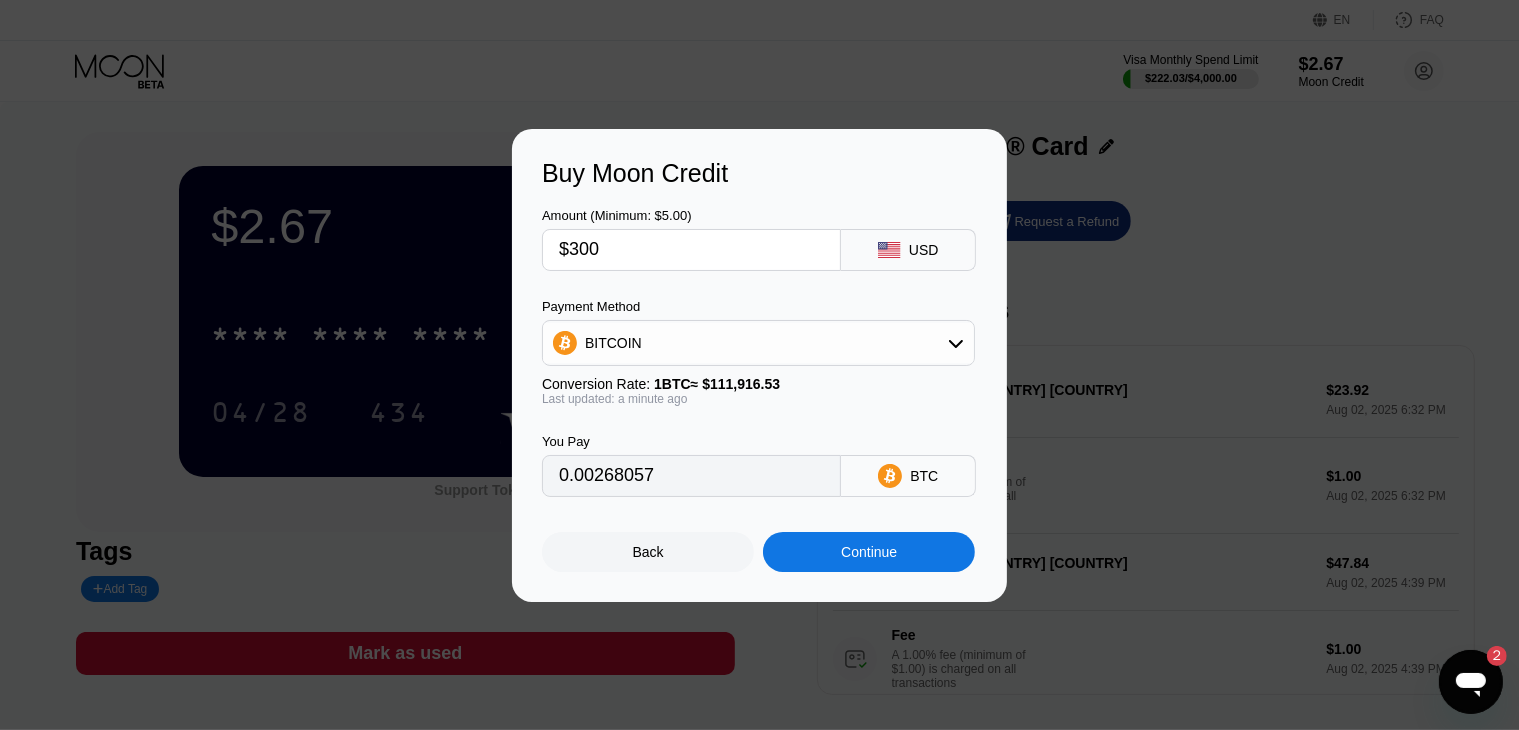 click on "$300" at bounding box center [691, 250] 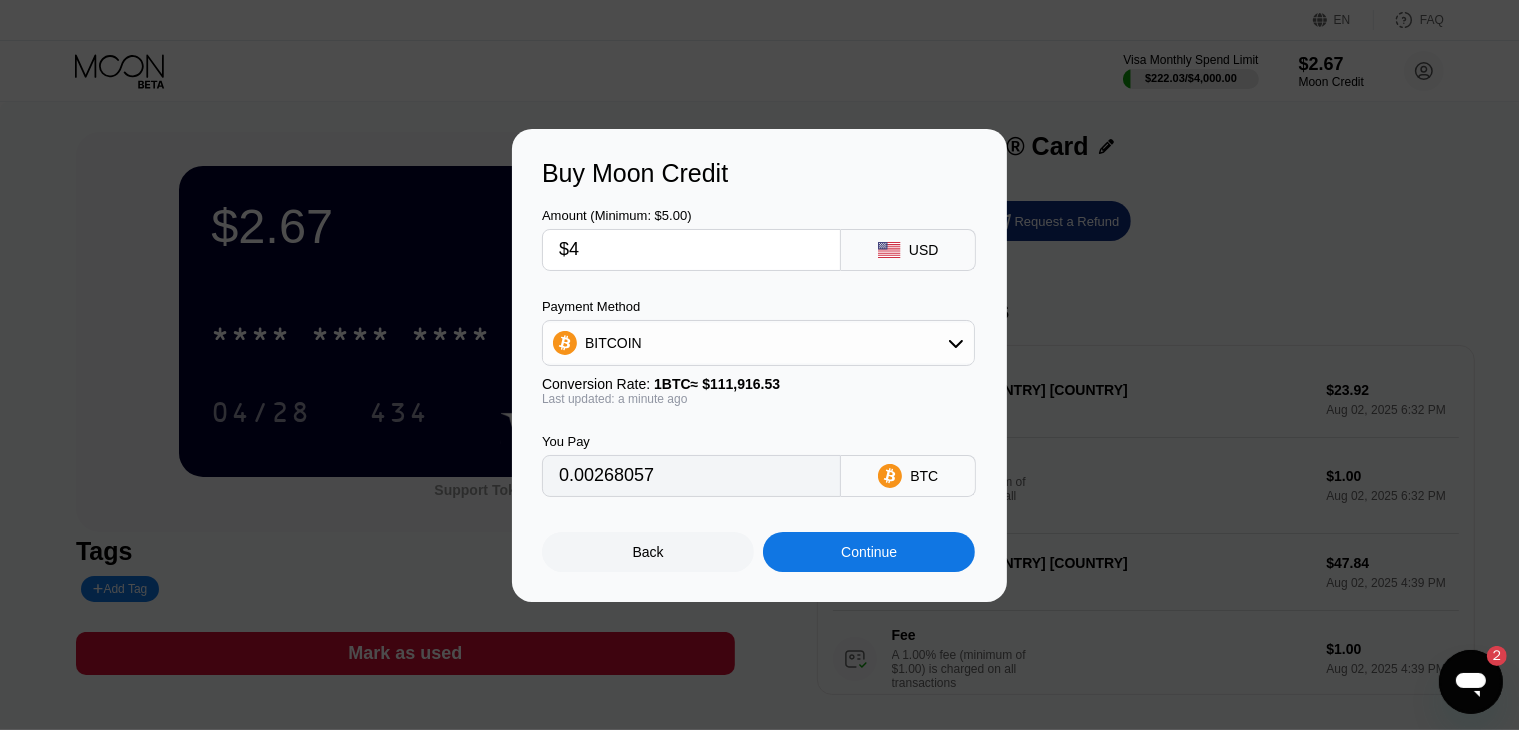 type on "0.00003575" 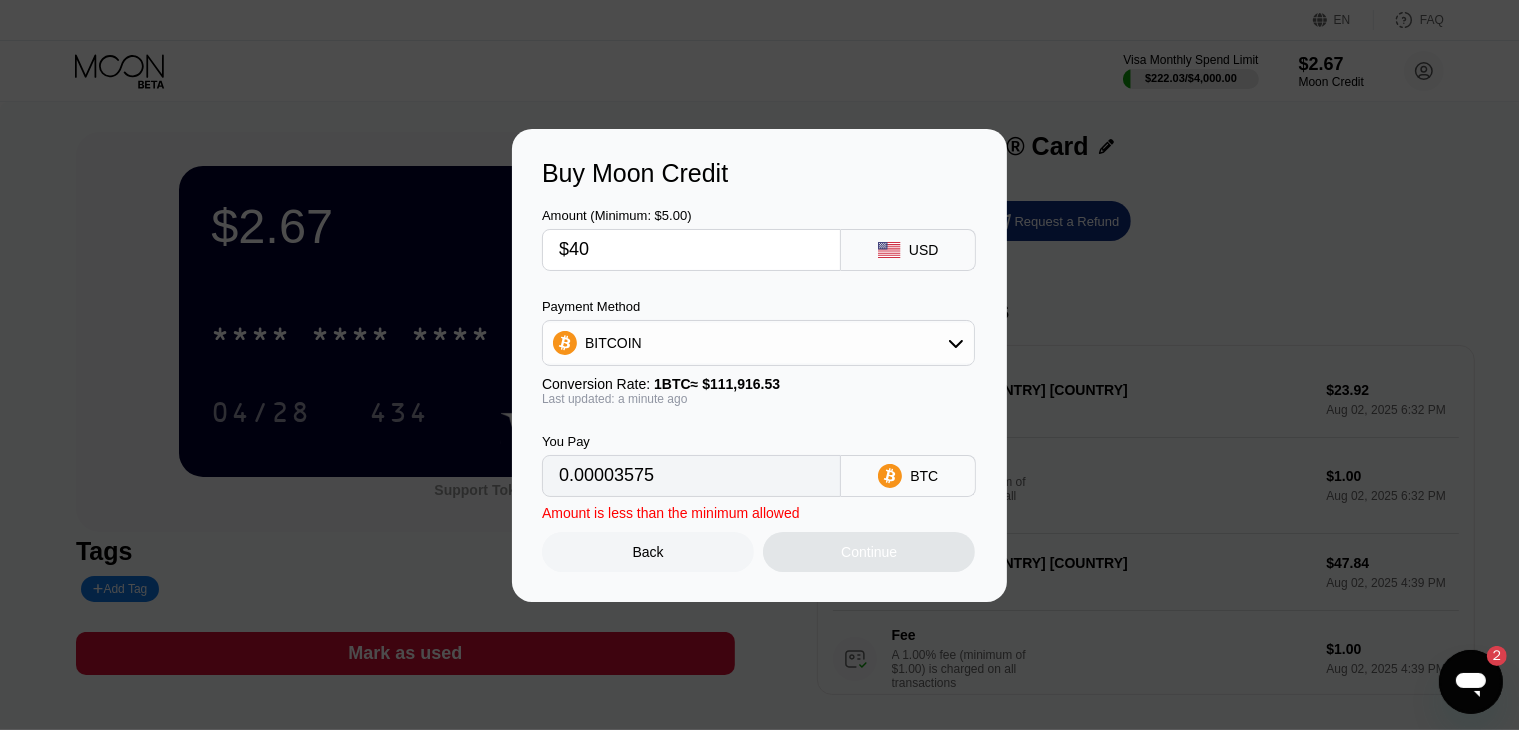 type on "$400" 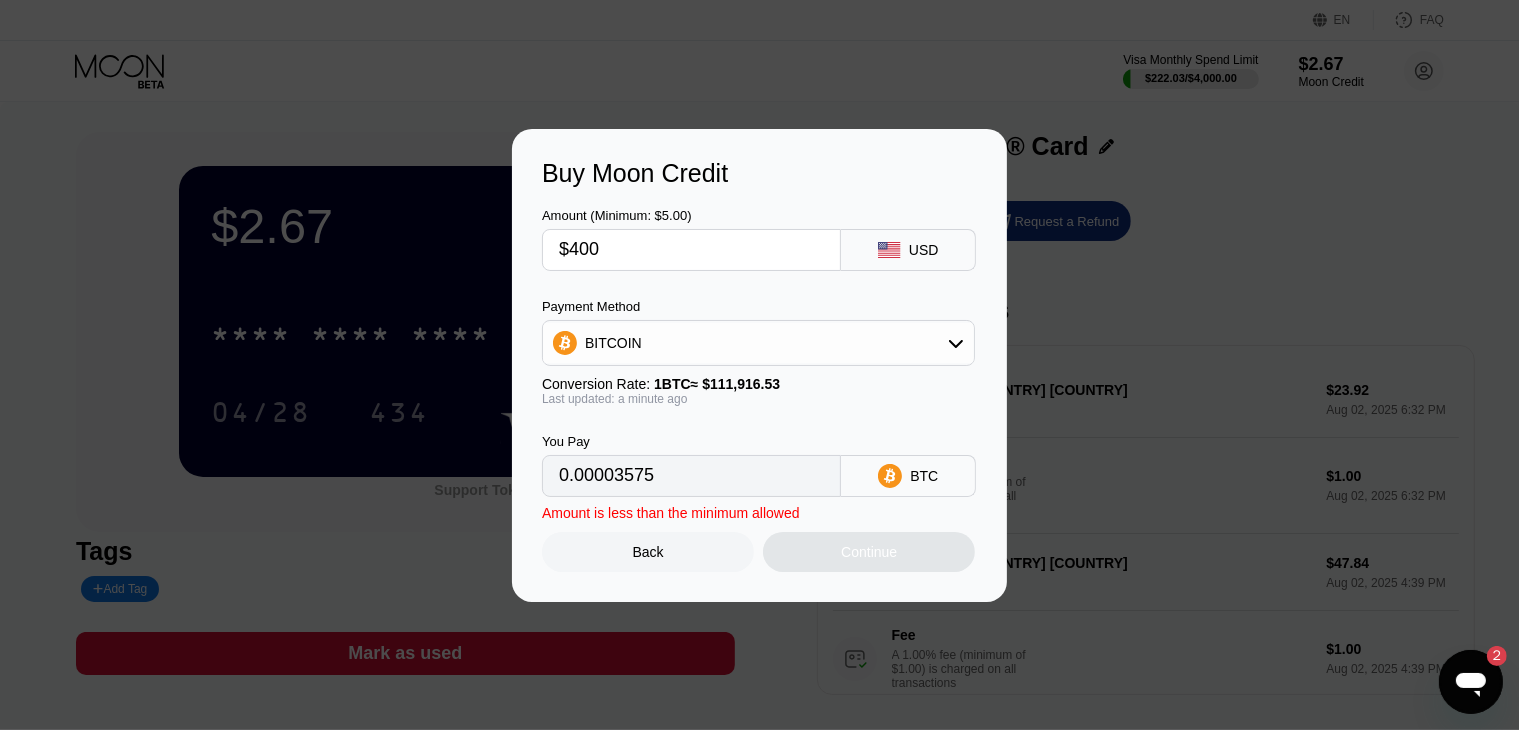 type on "0.00357410" 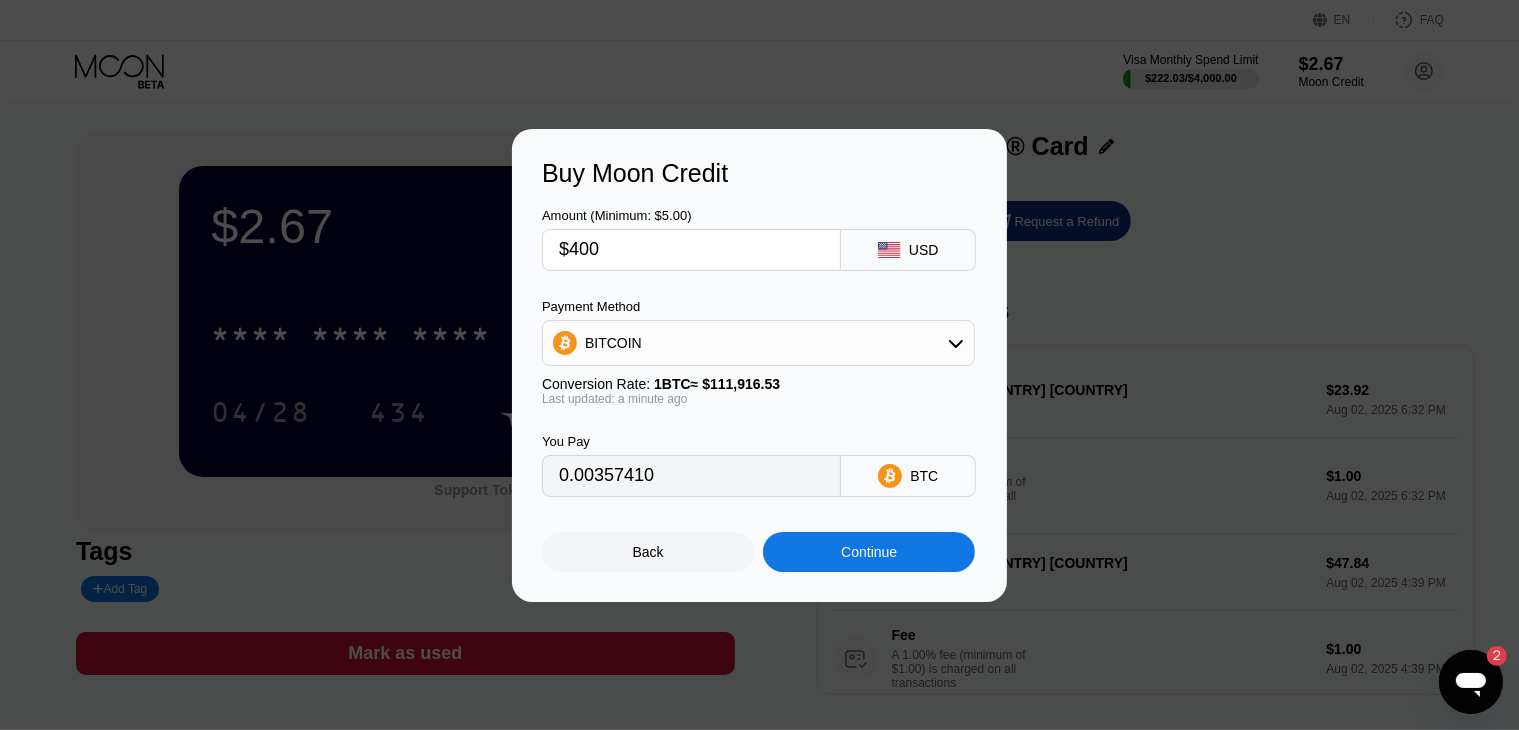 type on "$400" 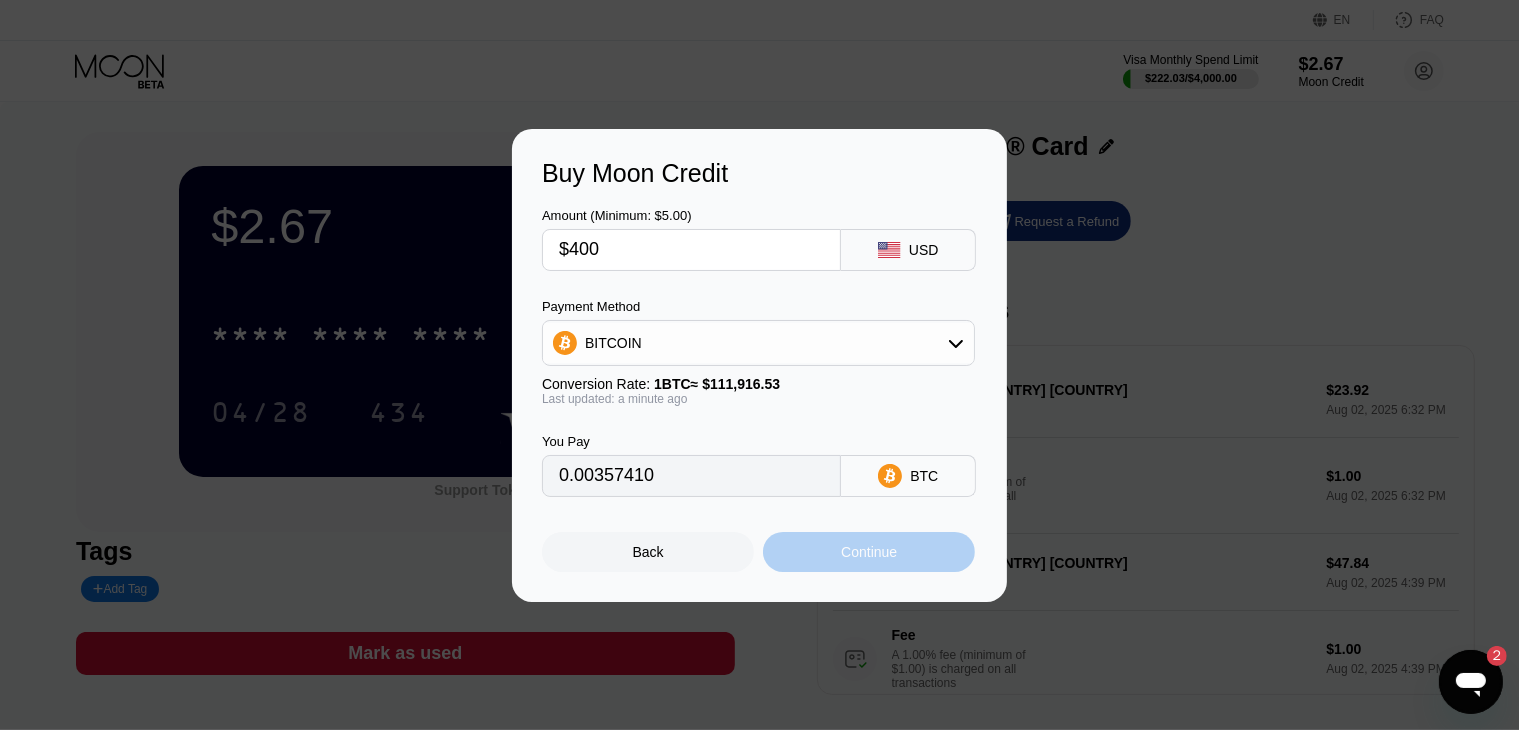 click on "Continue" at bounding box center (869, 552) 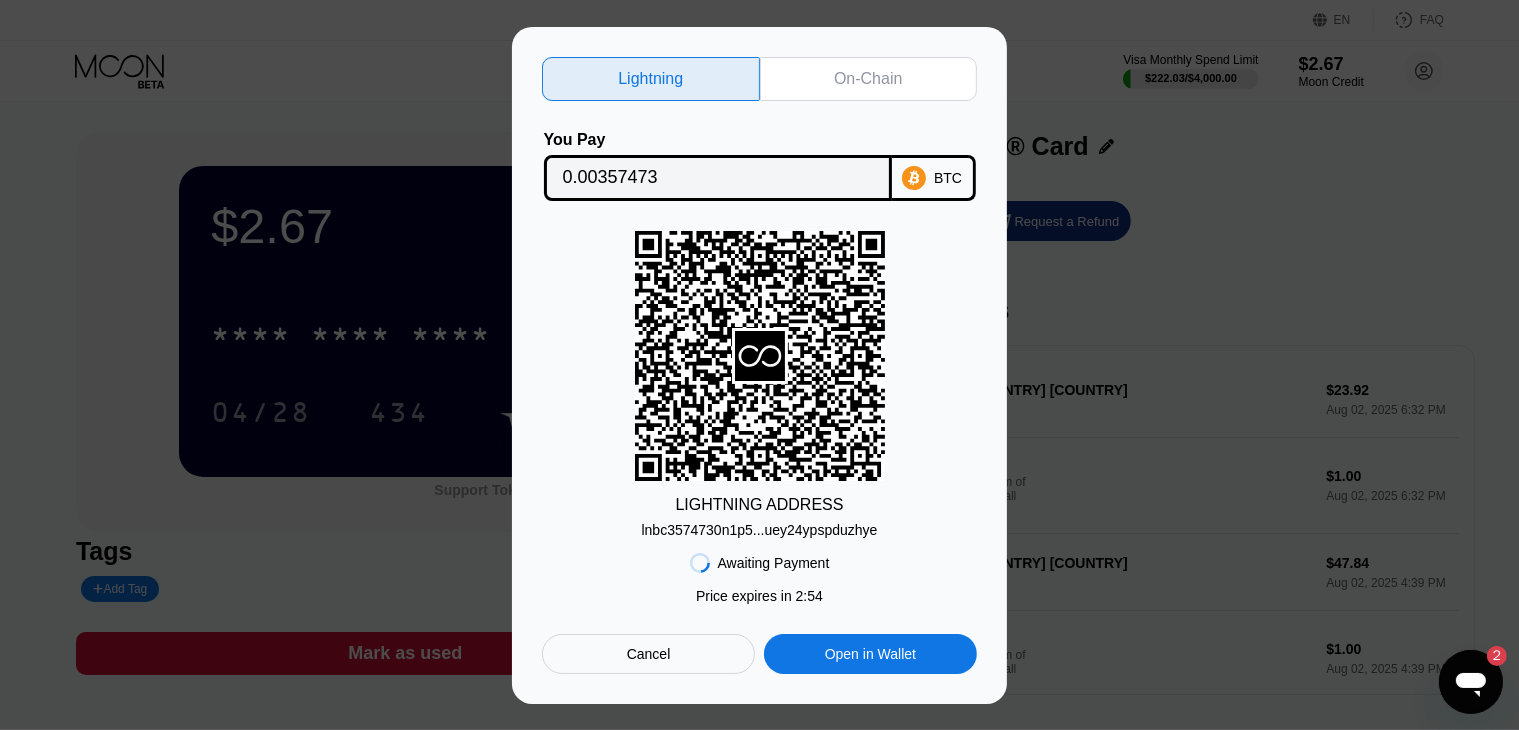 click on "Cancel" at bounding box center (648, 654) 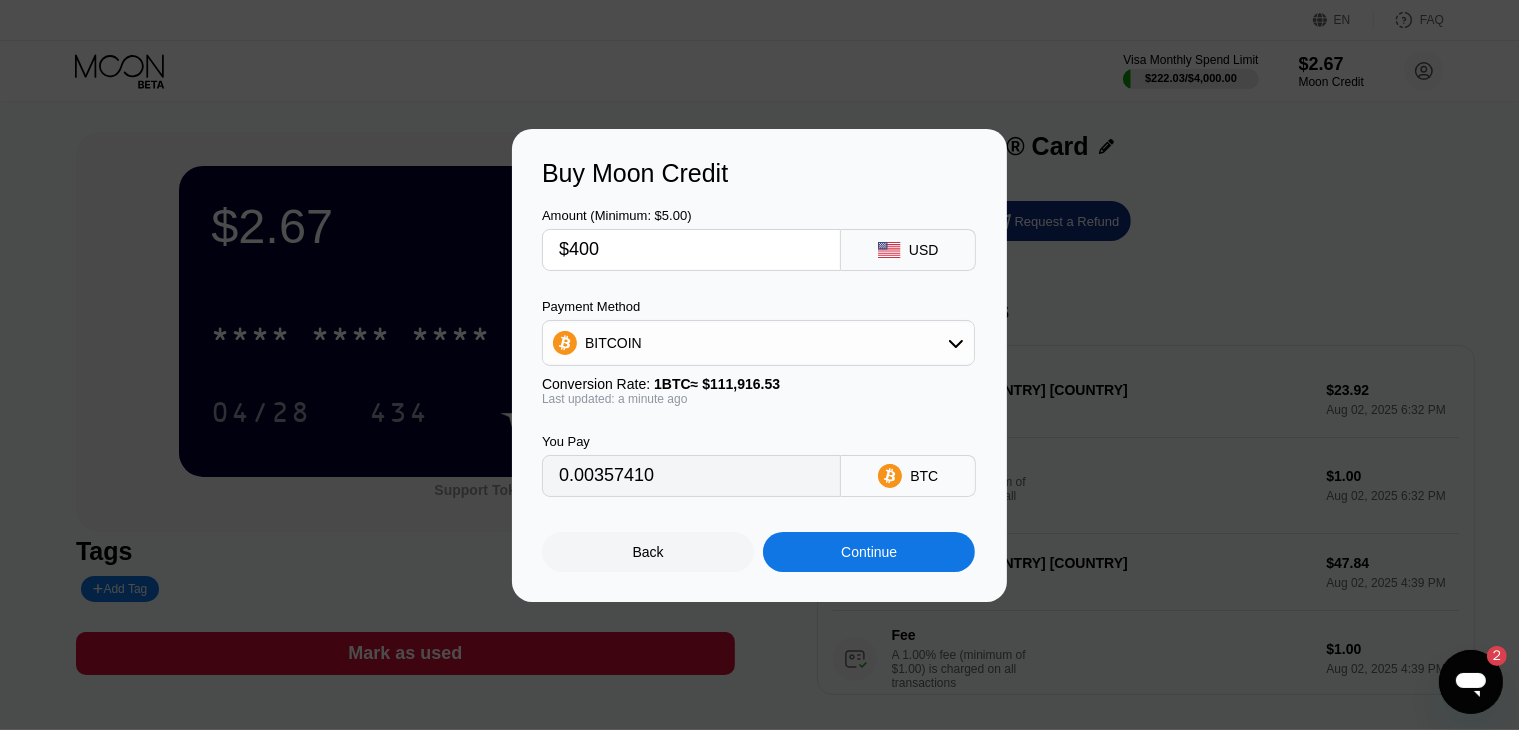 click on "$400" at bounding box center [691, 250] 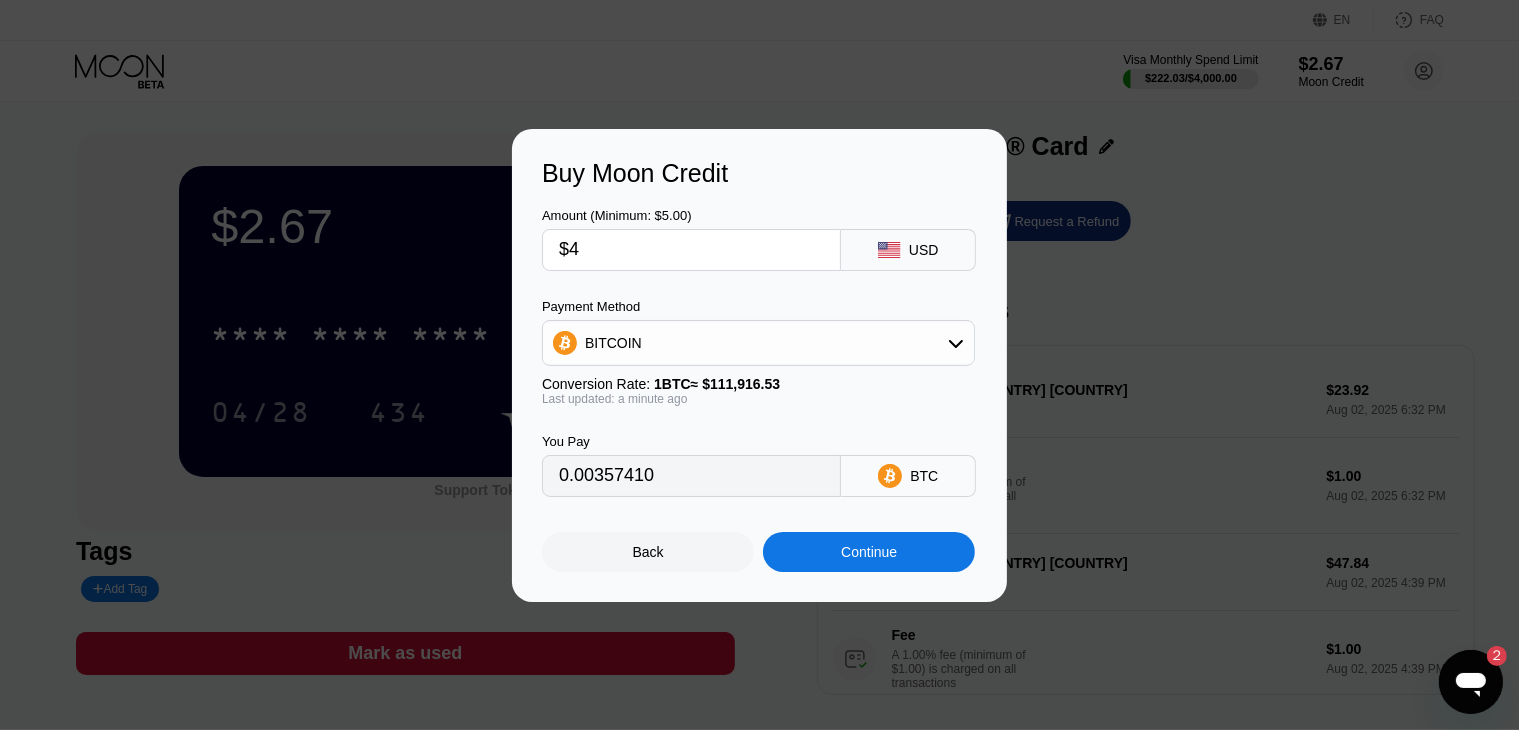 type on "$45" 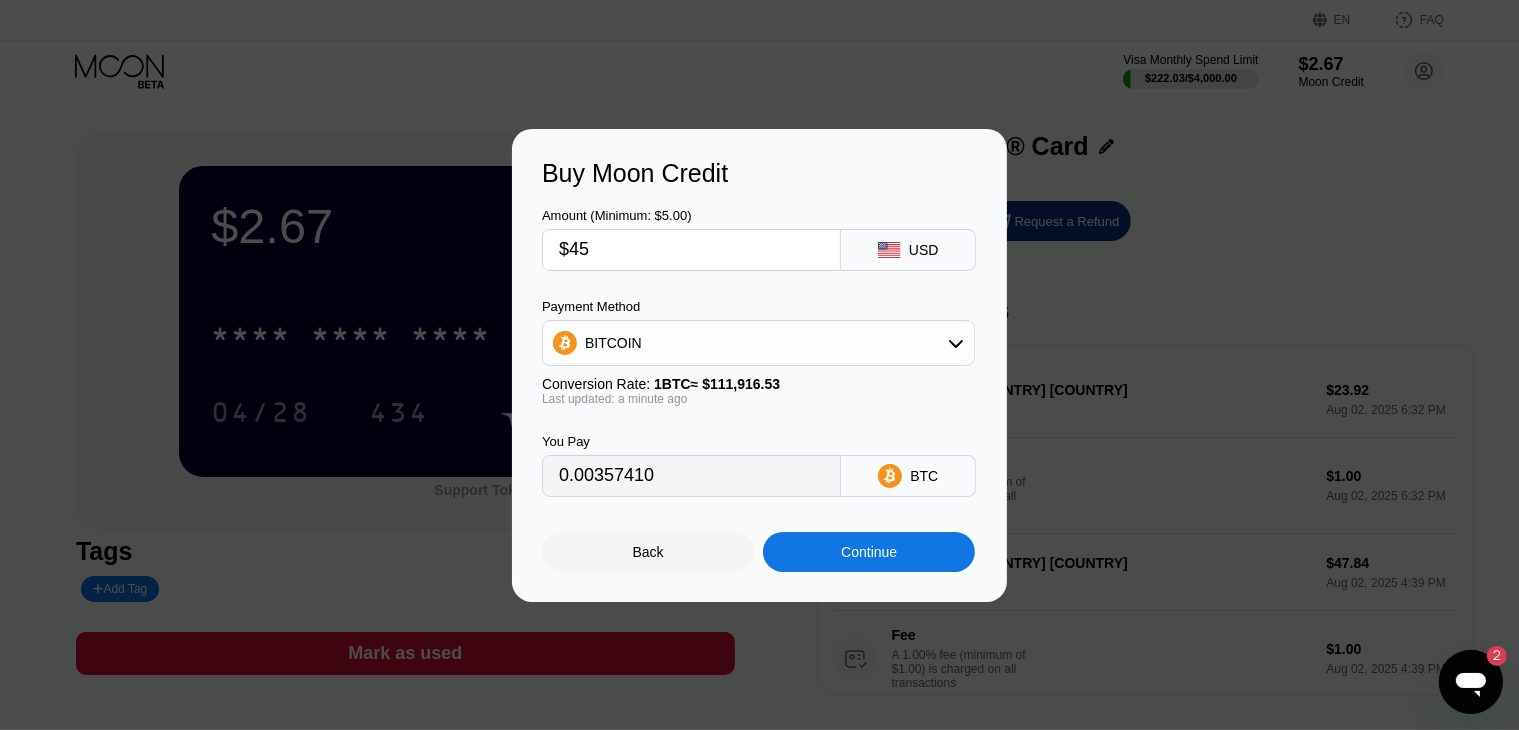 type on "0.00040209" 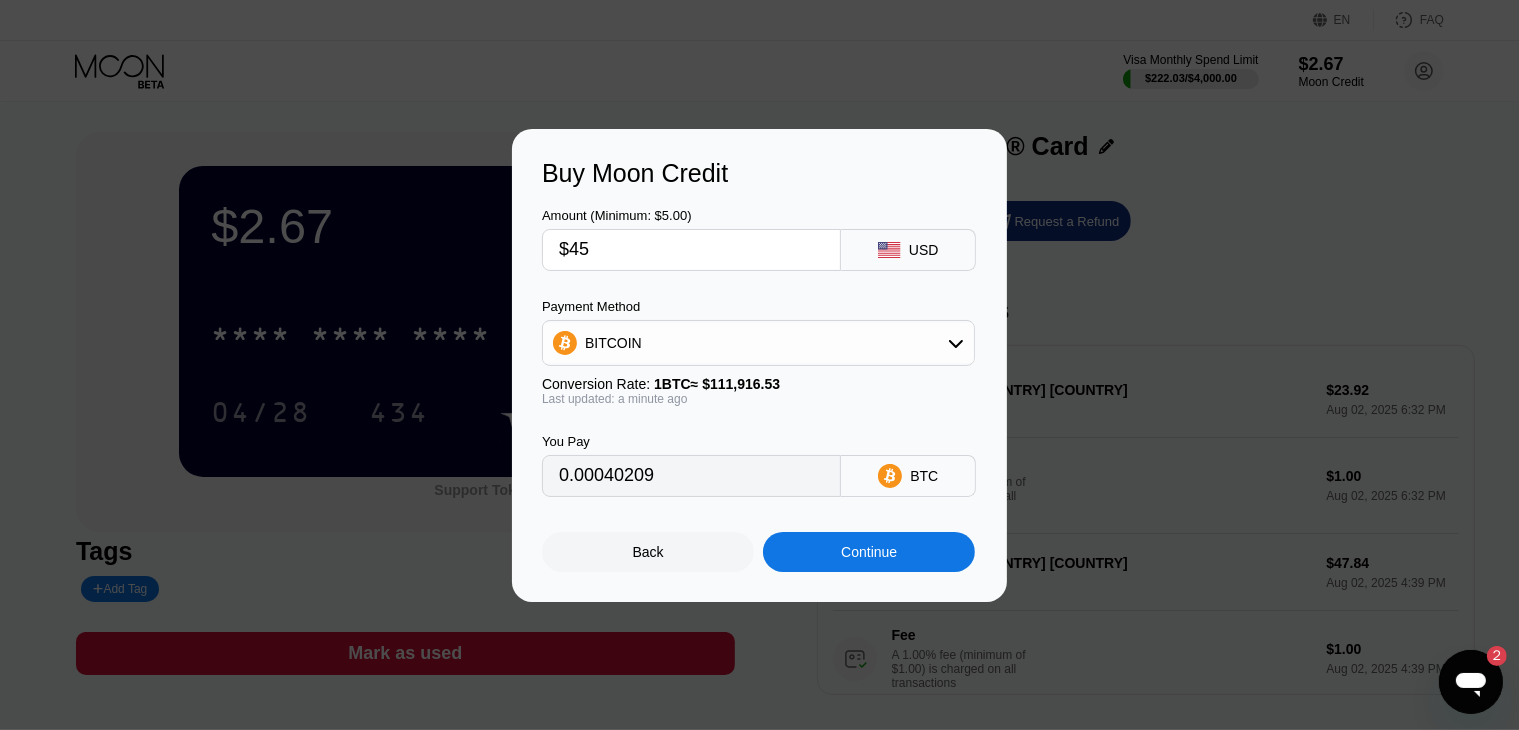 type on "$450" 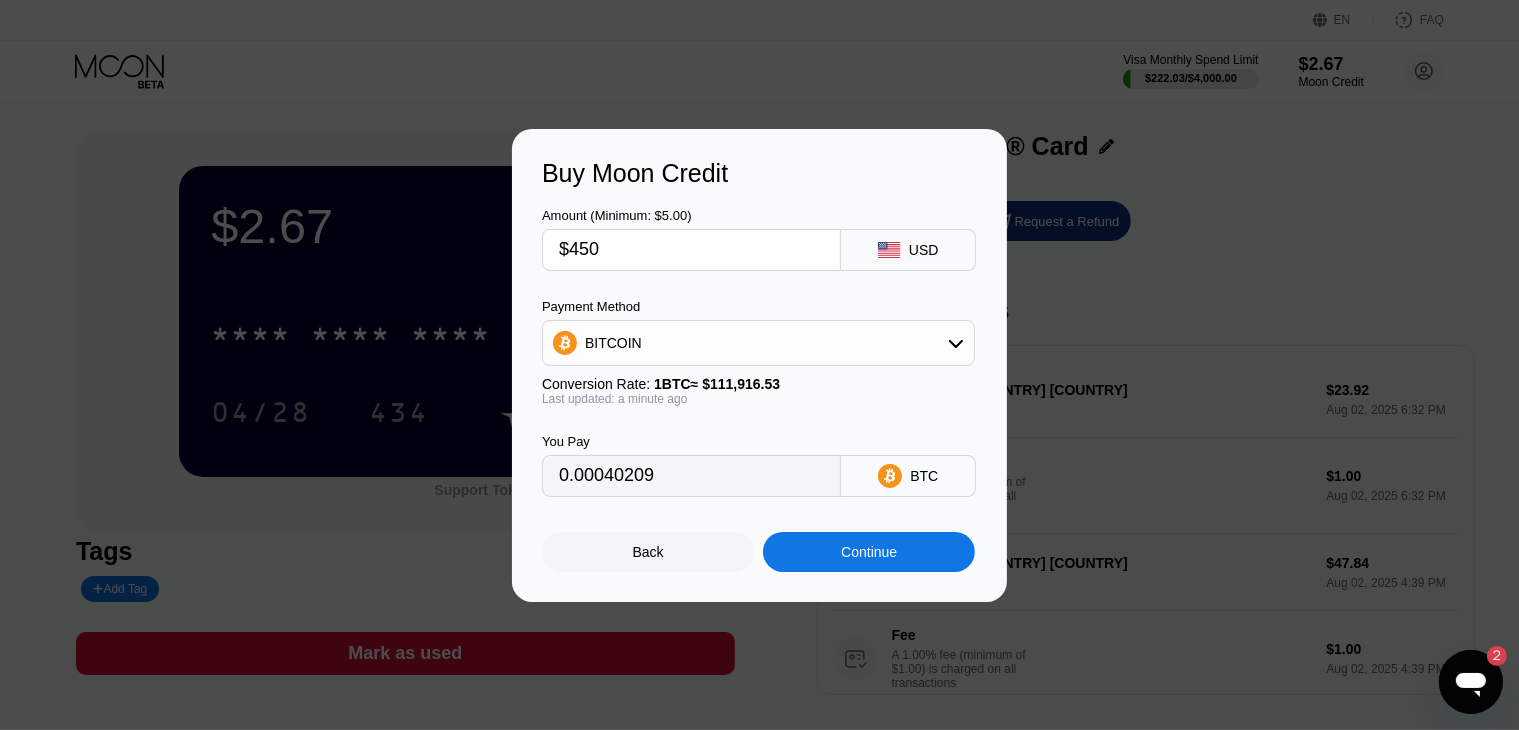 type on "0.00402086" 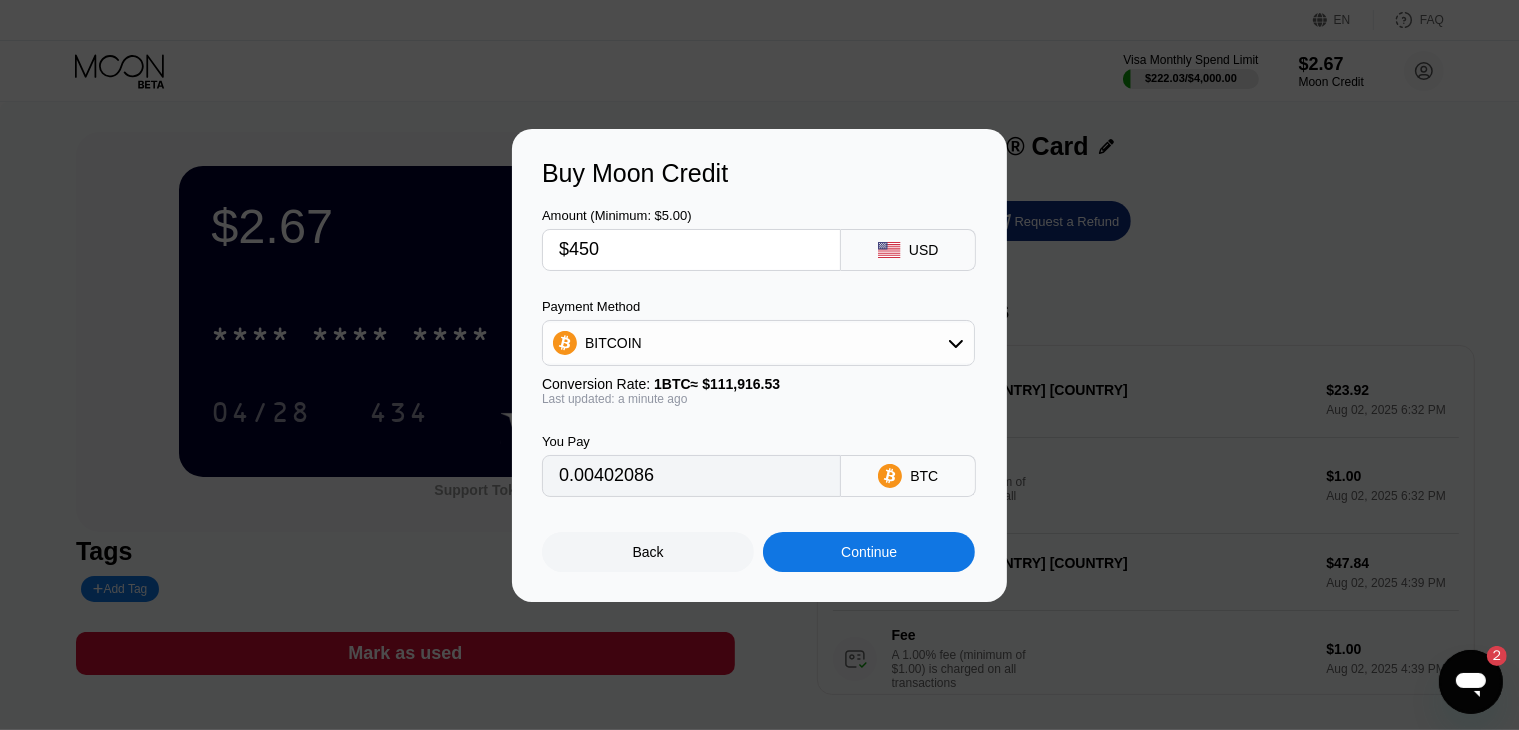 type on "$450" 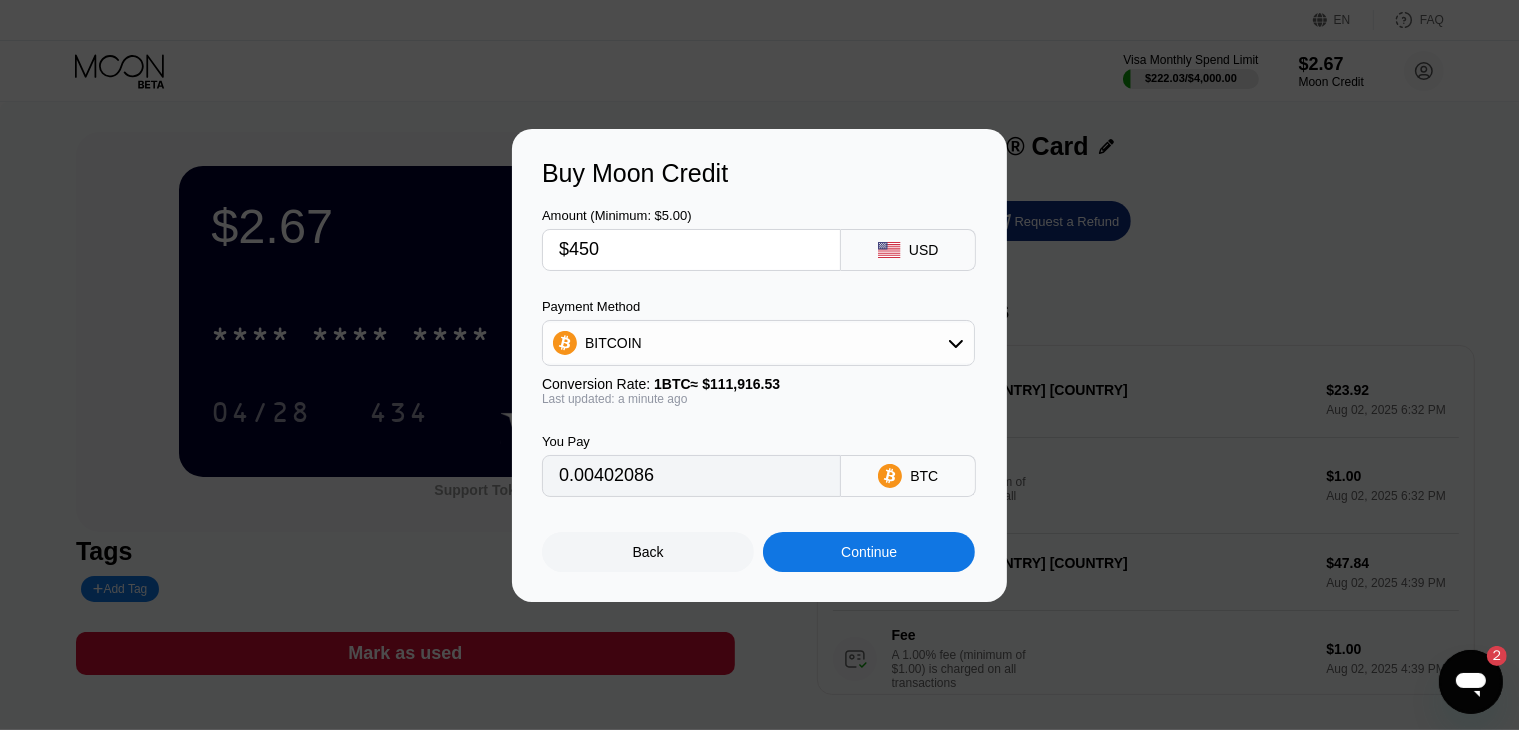 click on "Back Continue" at bounding box center [759, 534] 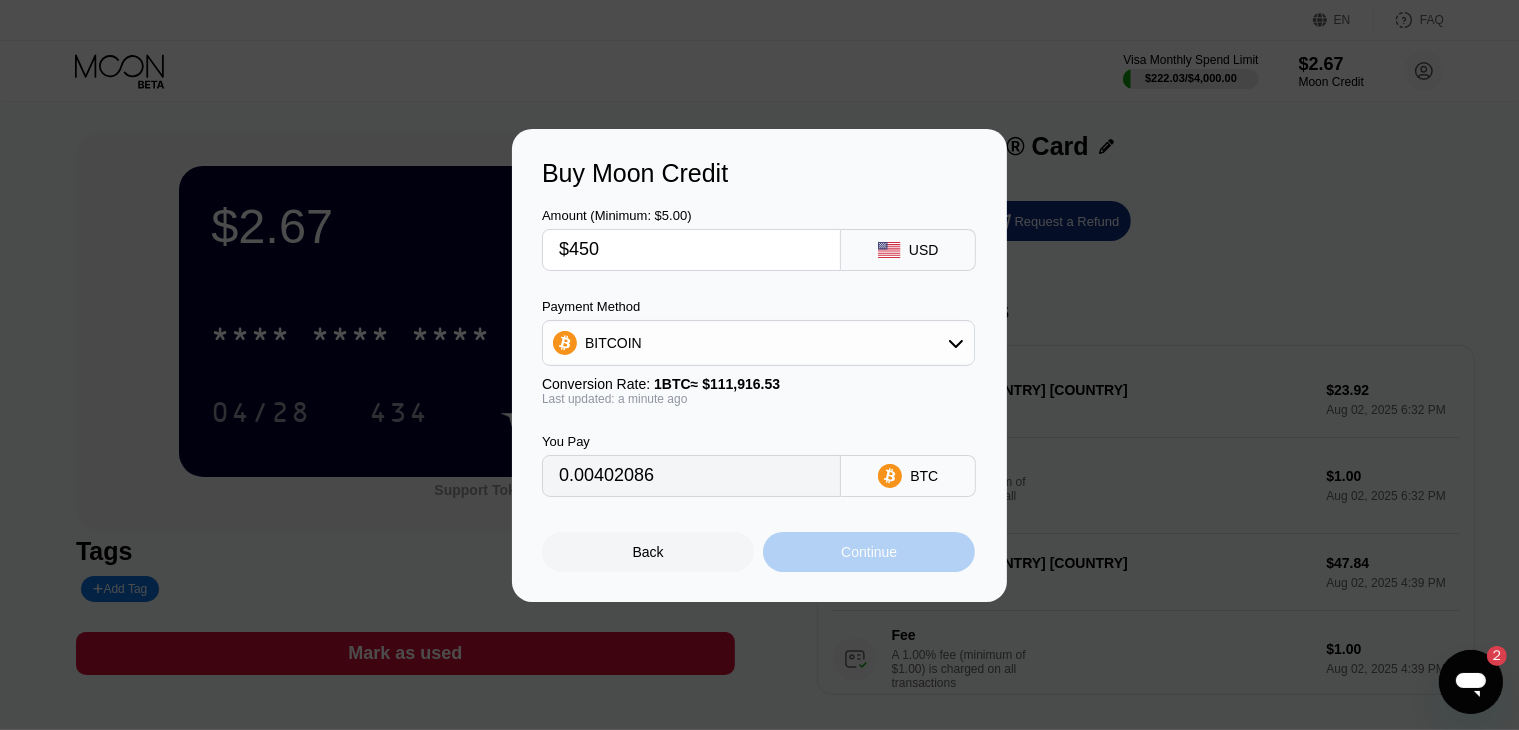 click on "Continue" at bounding box center (869, 552) 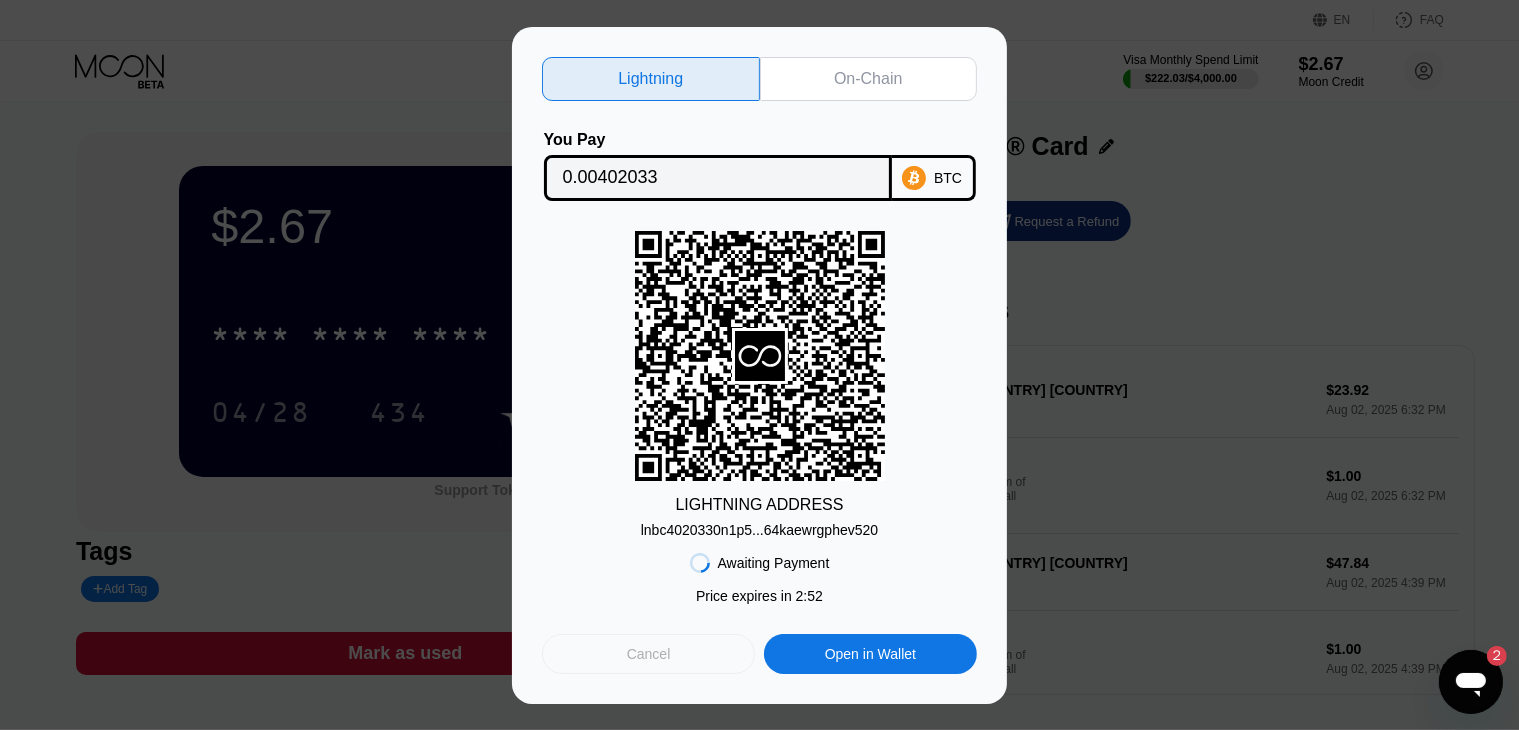 click on "Cancel" at bounding box center (648, 654) 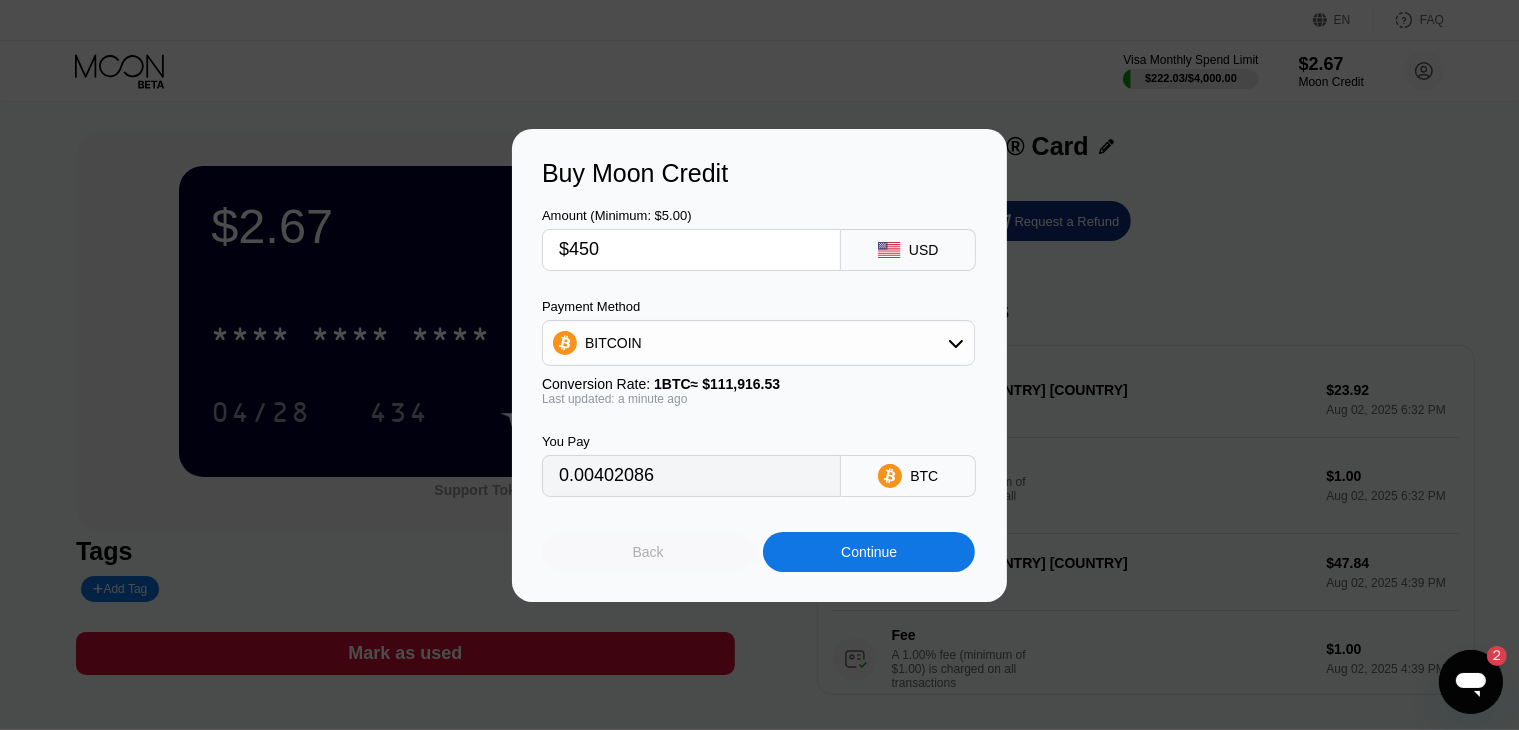 click on "Back" at bounding box center [648, 552] 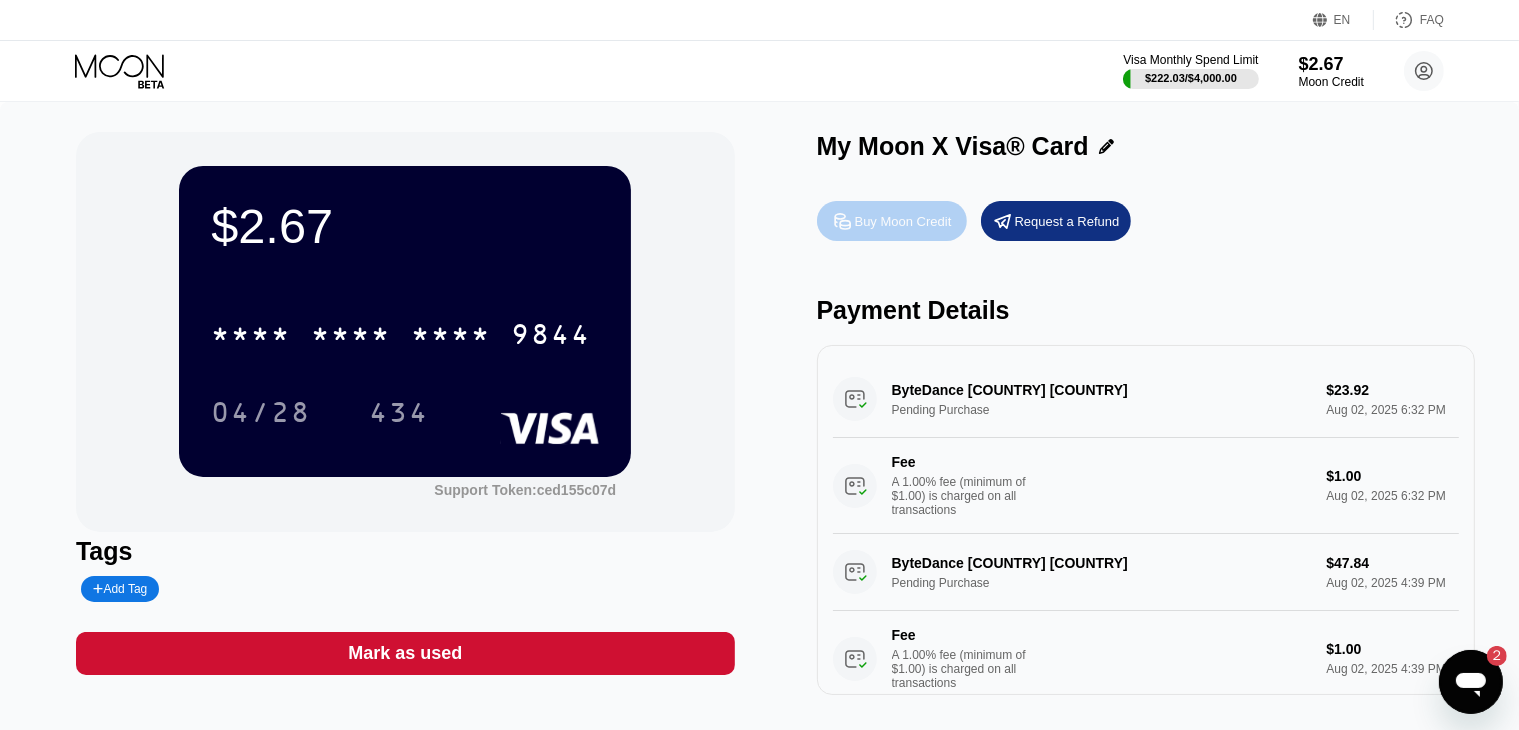 click on "Buy Moon Credit" at bounding box center [903, 221] 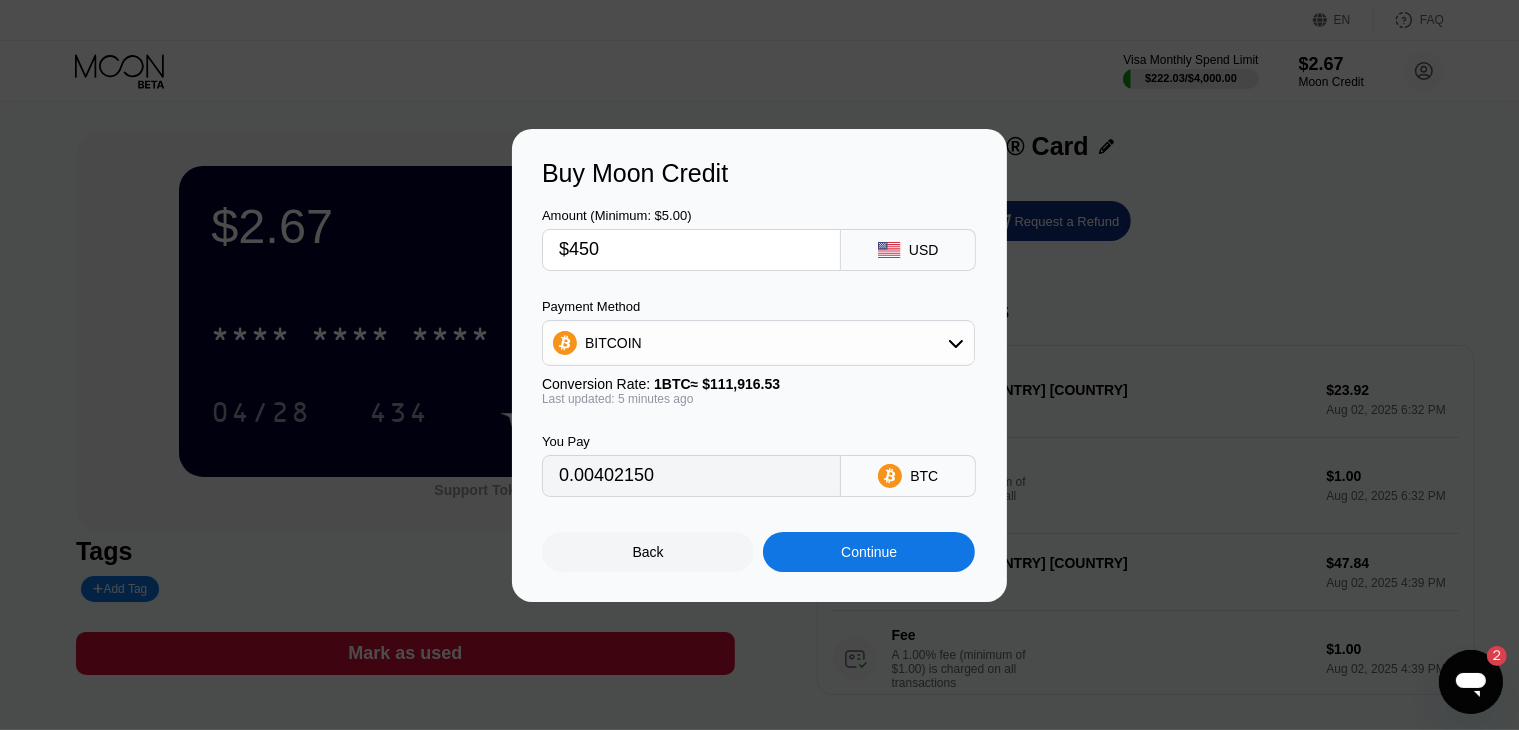 type on "0.00402150" 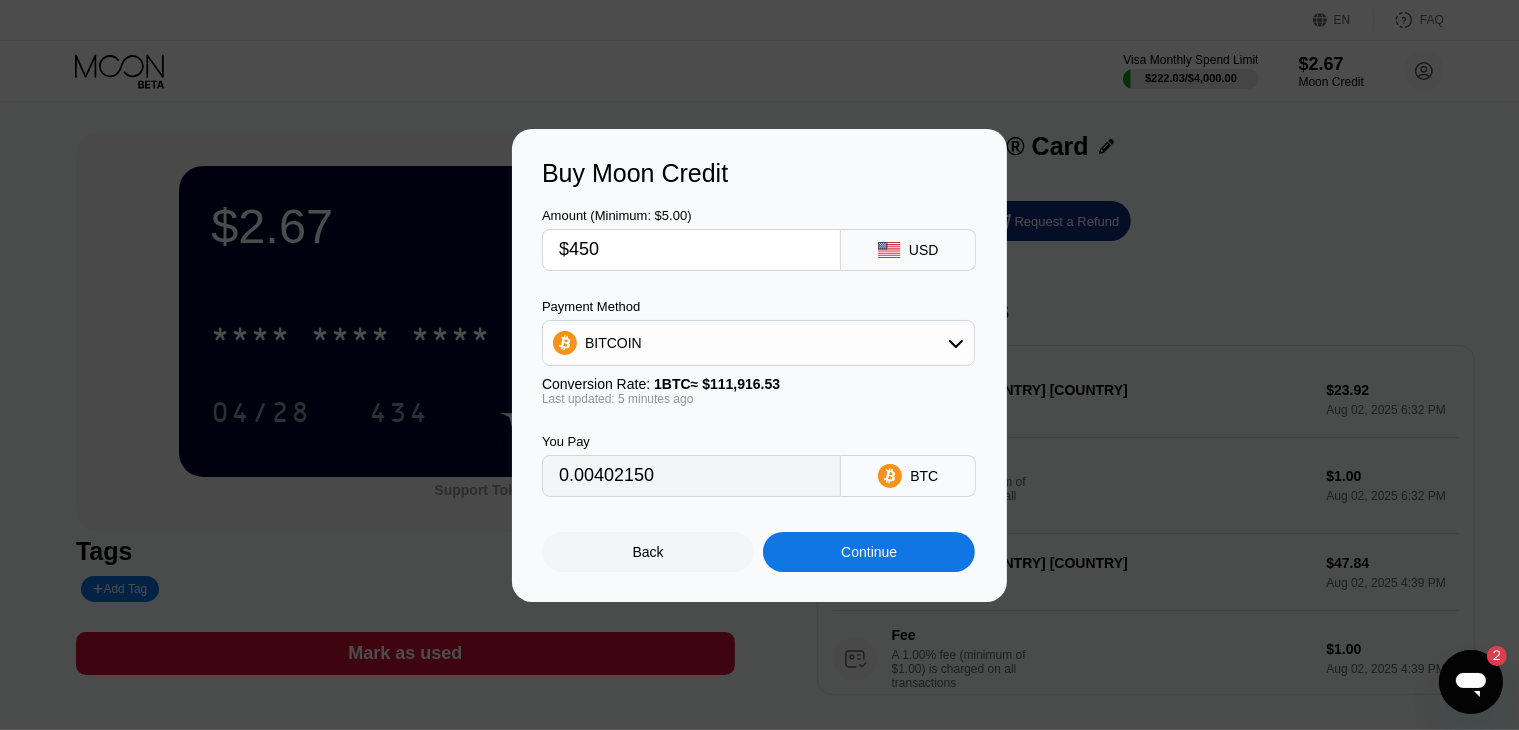 click on "$450" at bounding box center (691, 250) 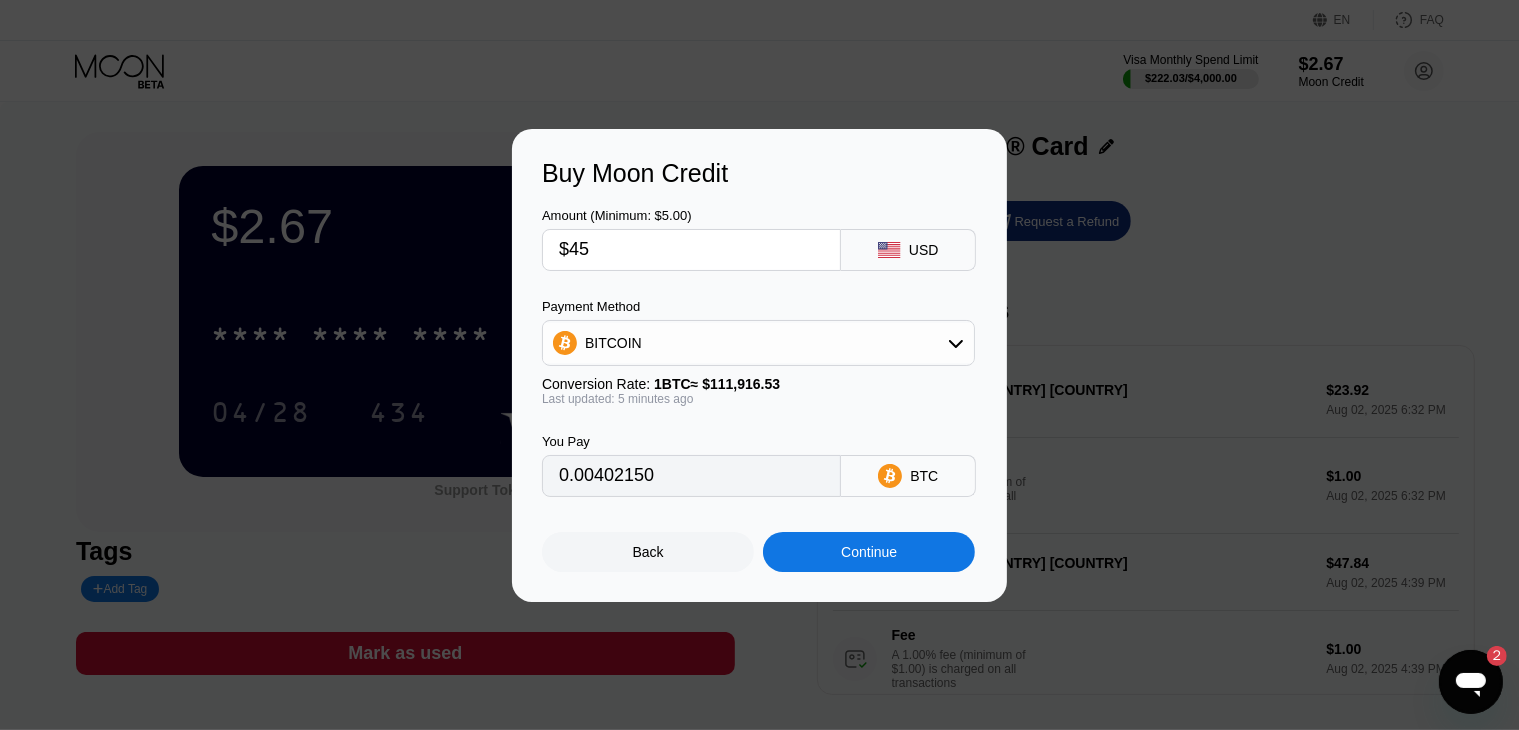 type on "$4" 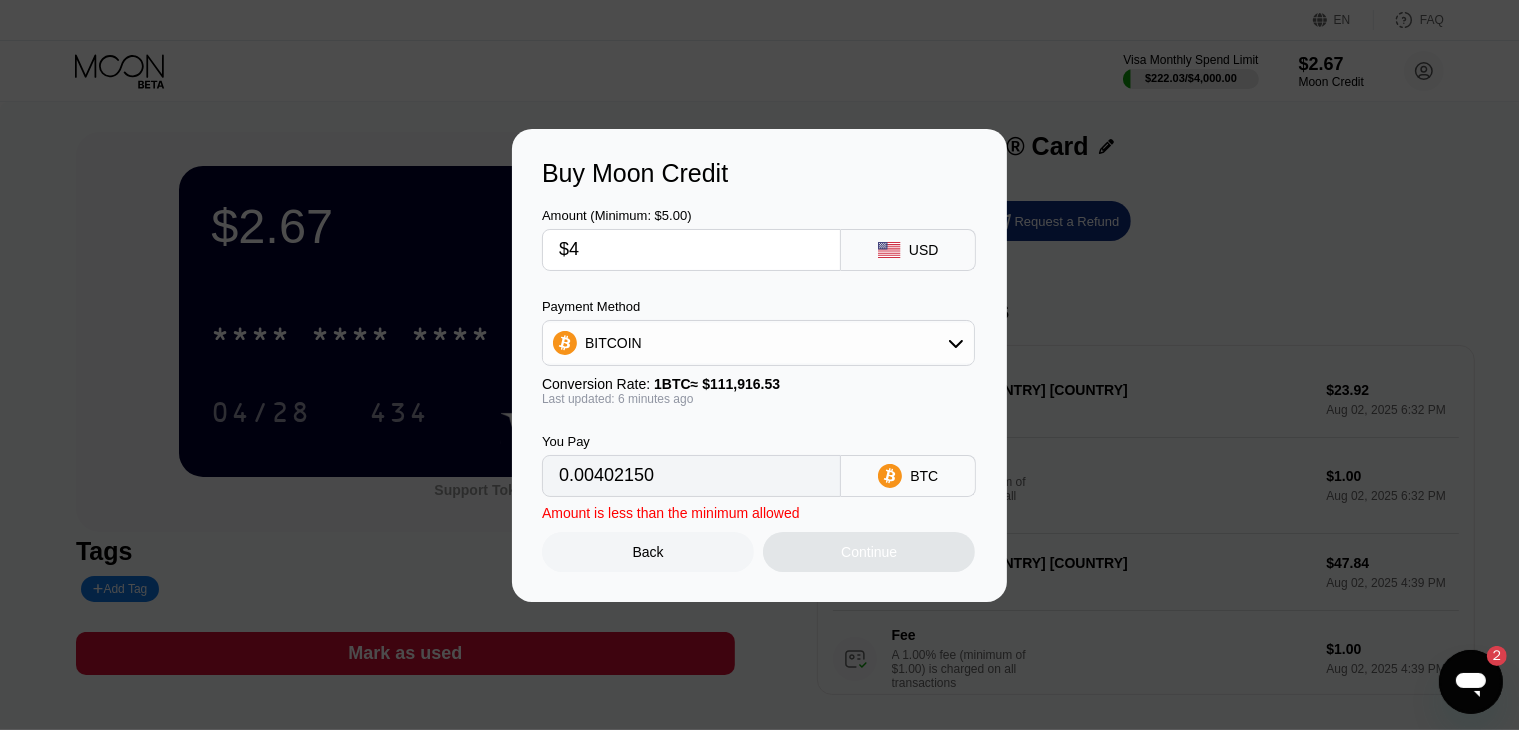 type on "0.00003575" 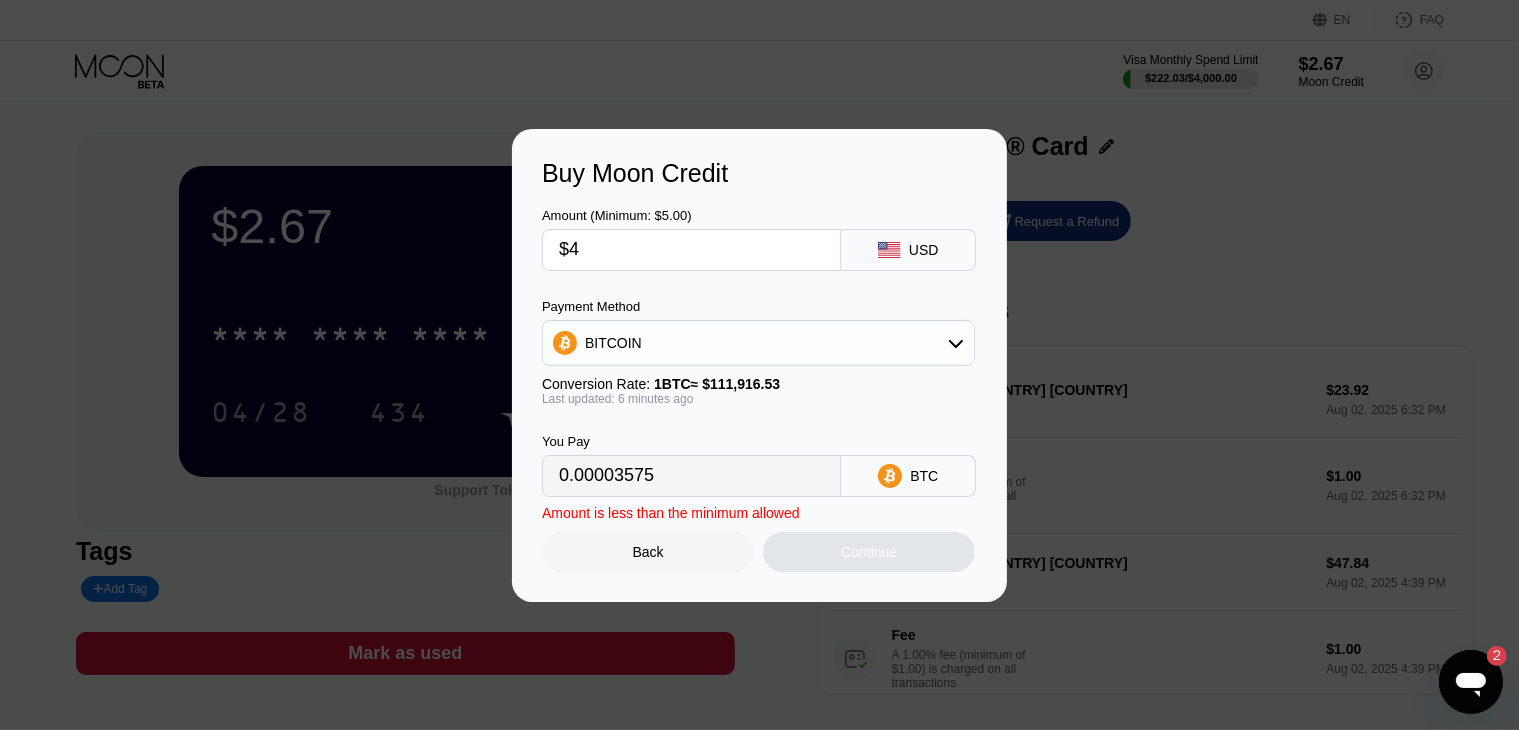 type on "$43" 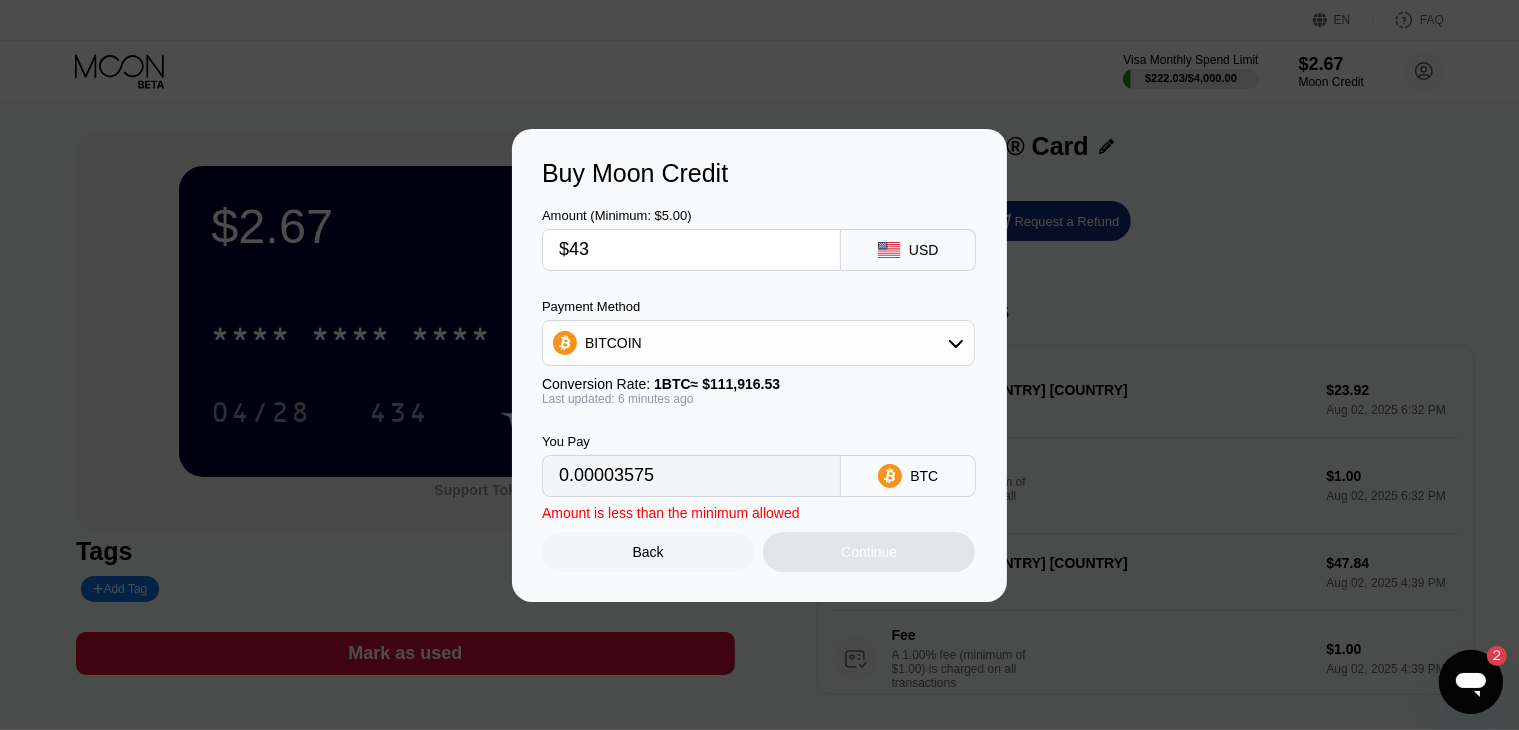 type on "0.00038428" 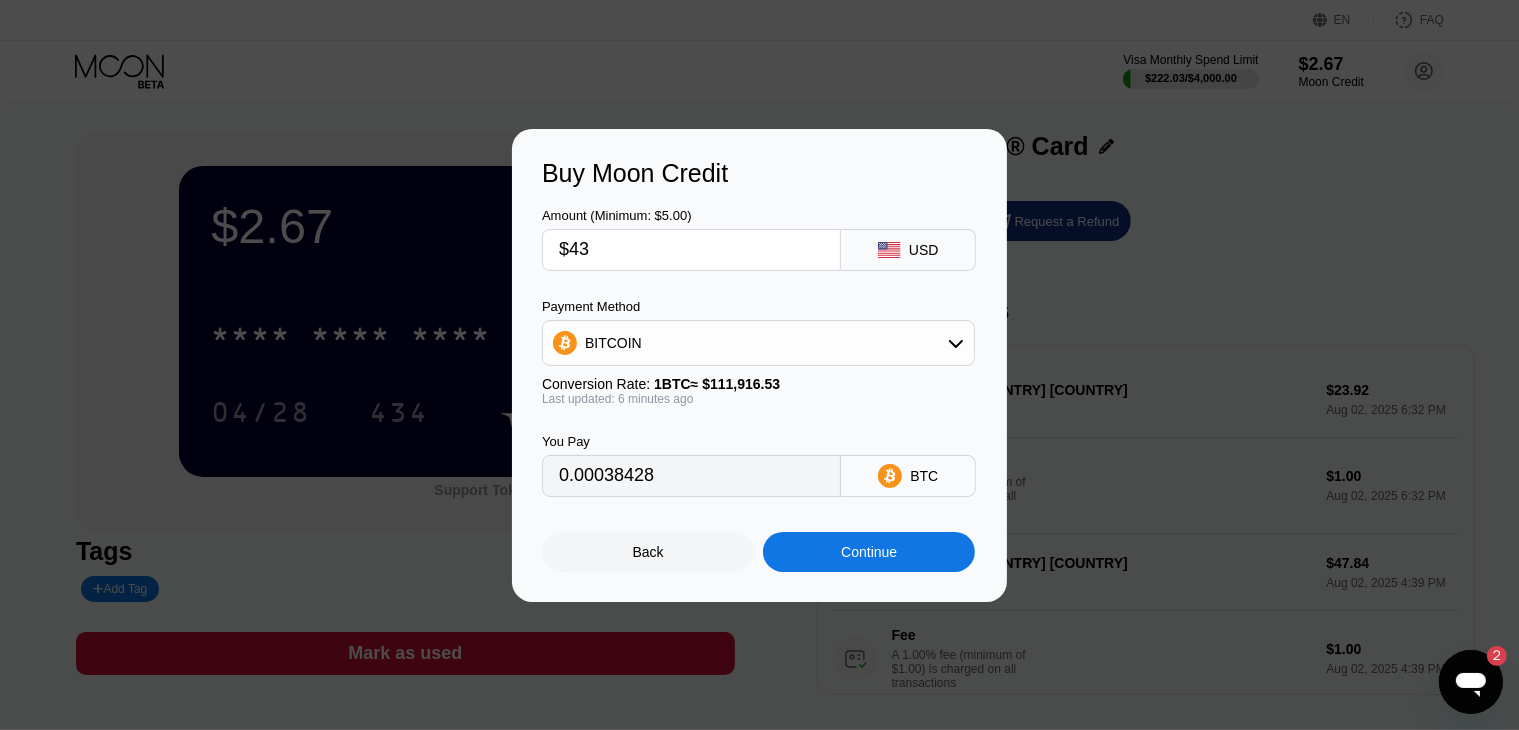 type on "$430" 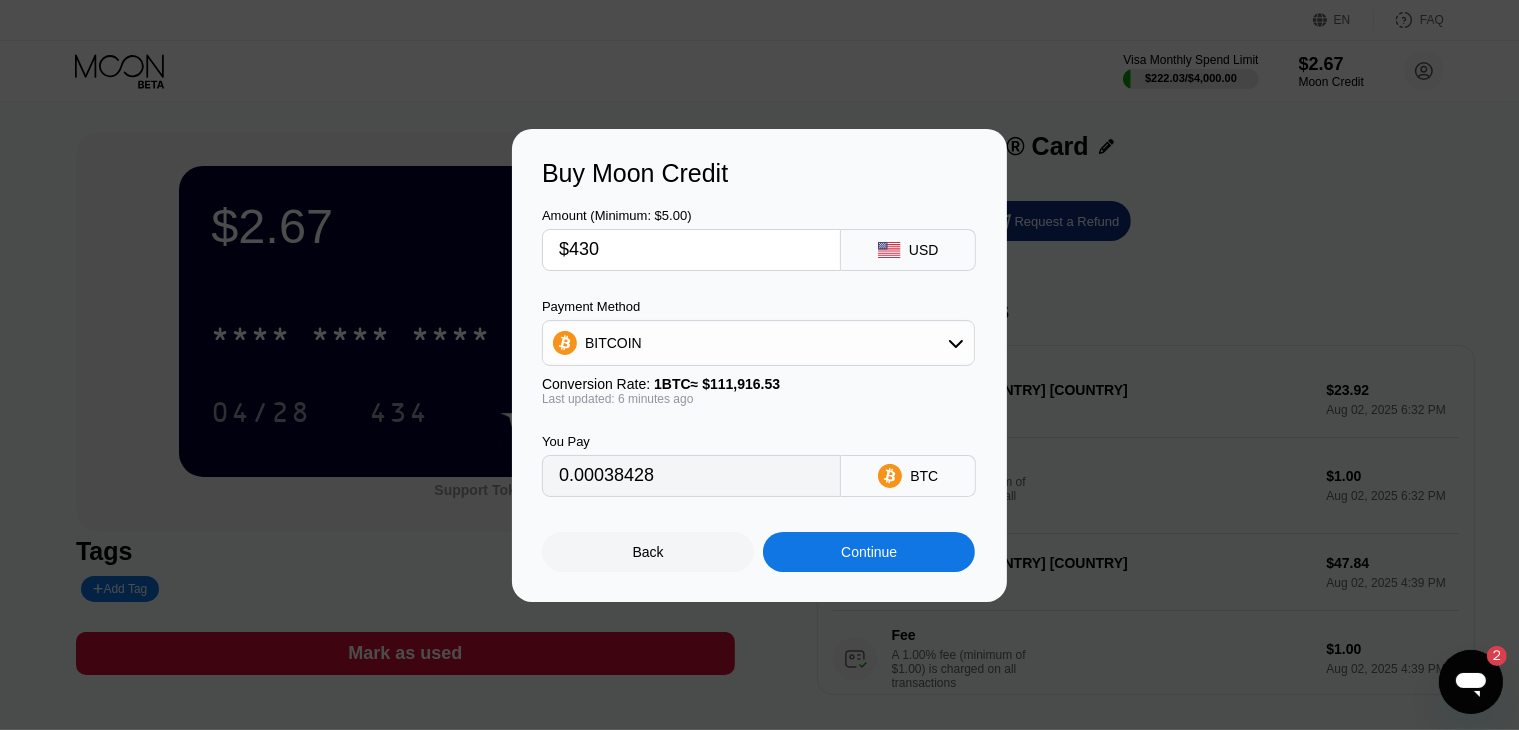 type on "0.00384277" 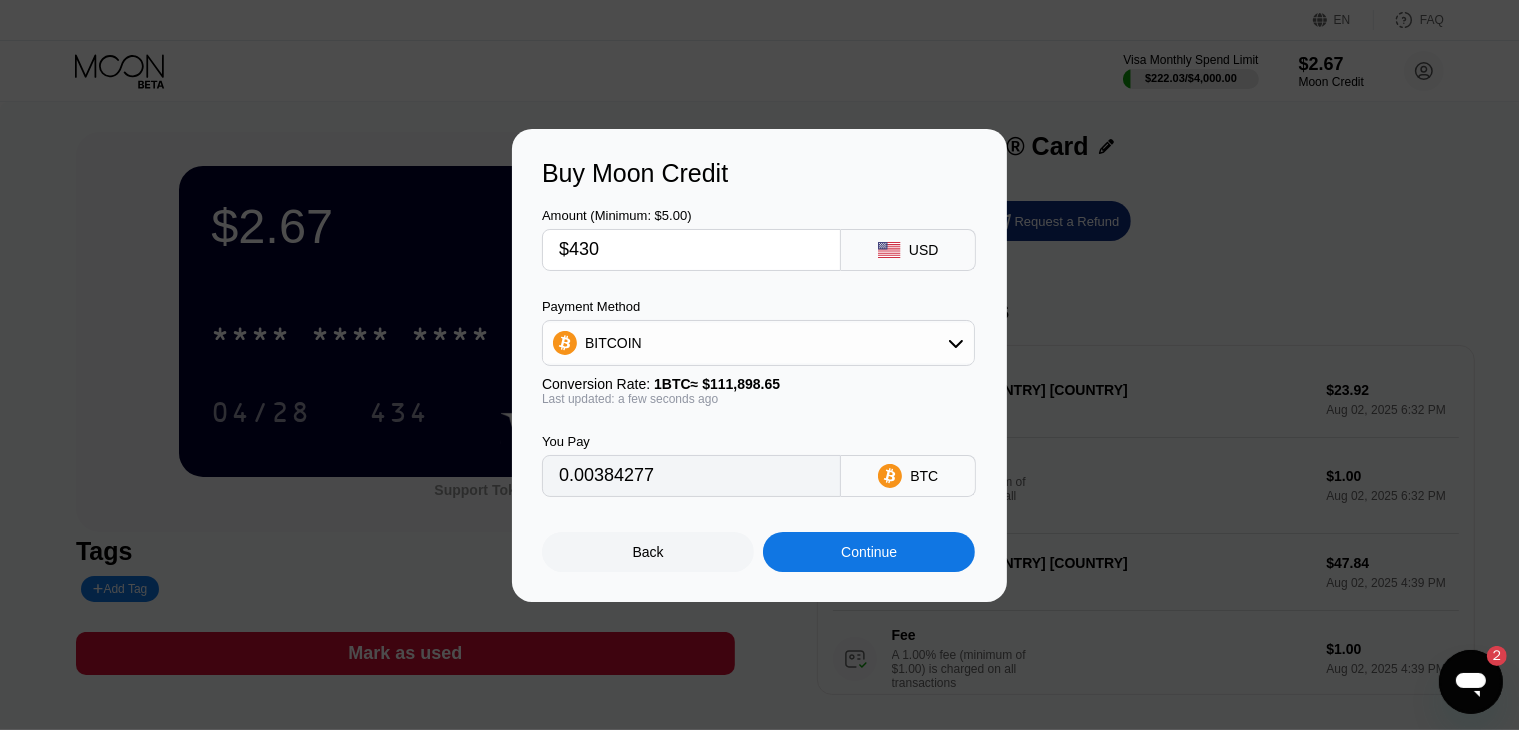 type on "$430" 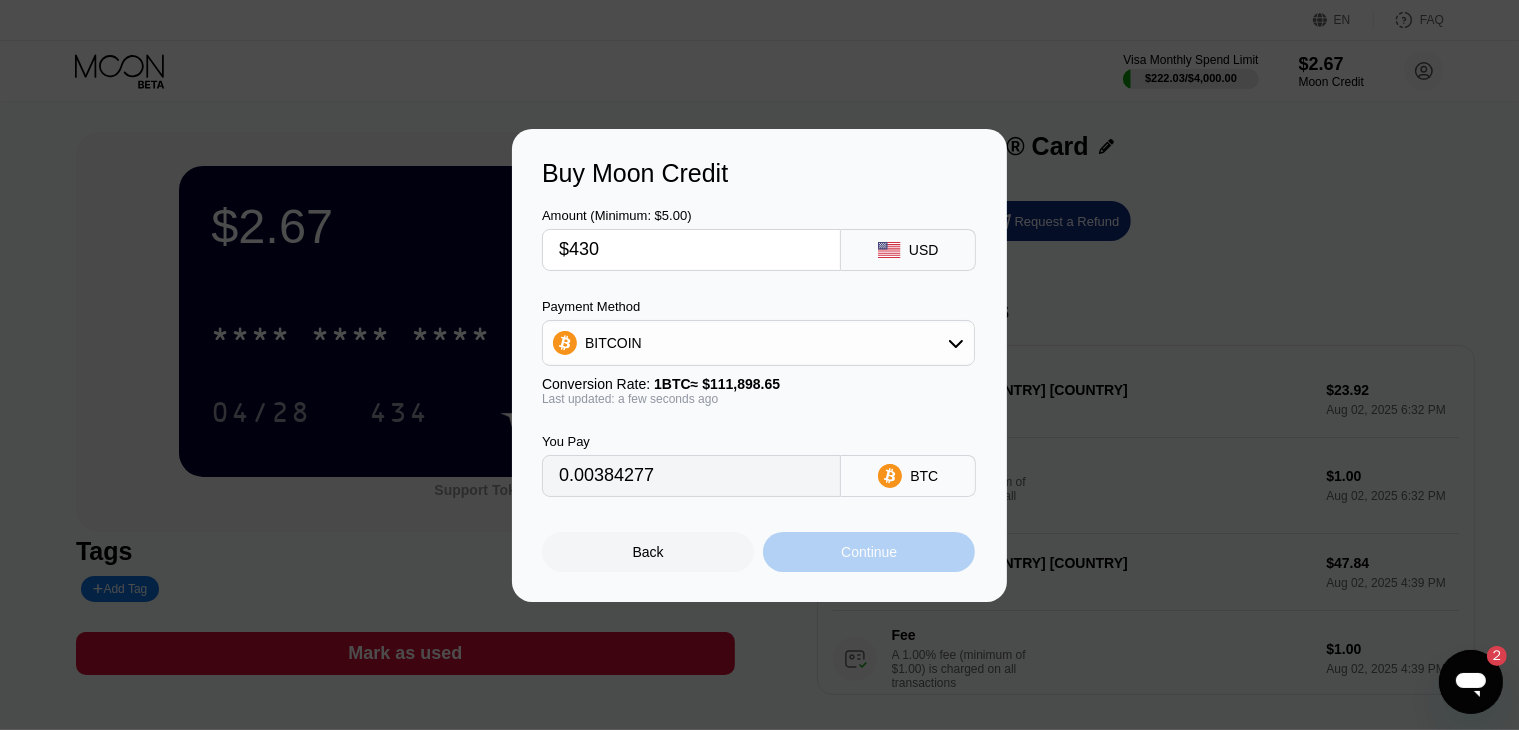 click on "Continue" at bounding box center (869, 552) 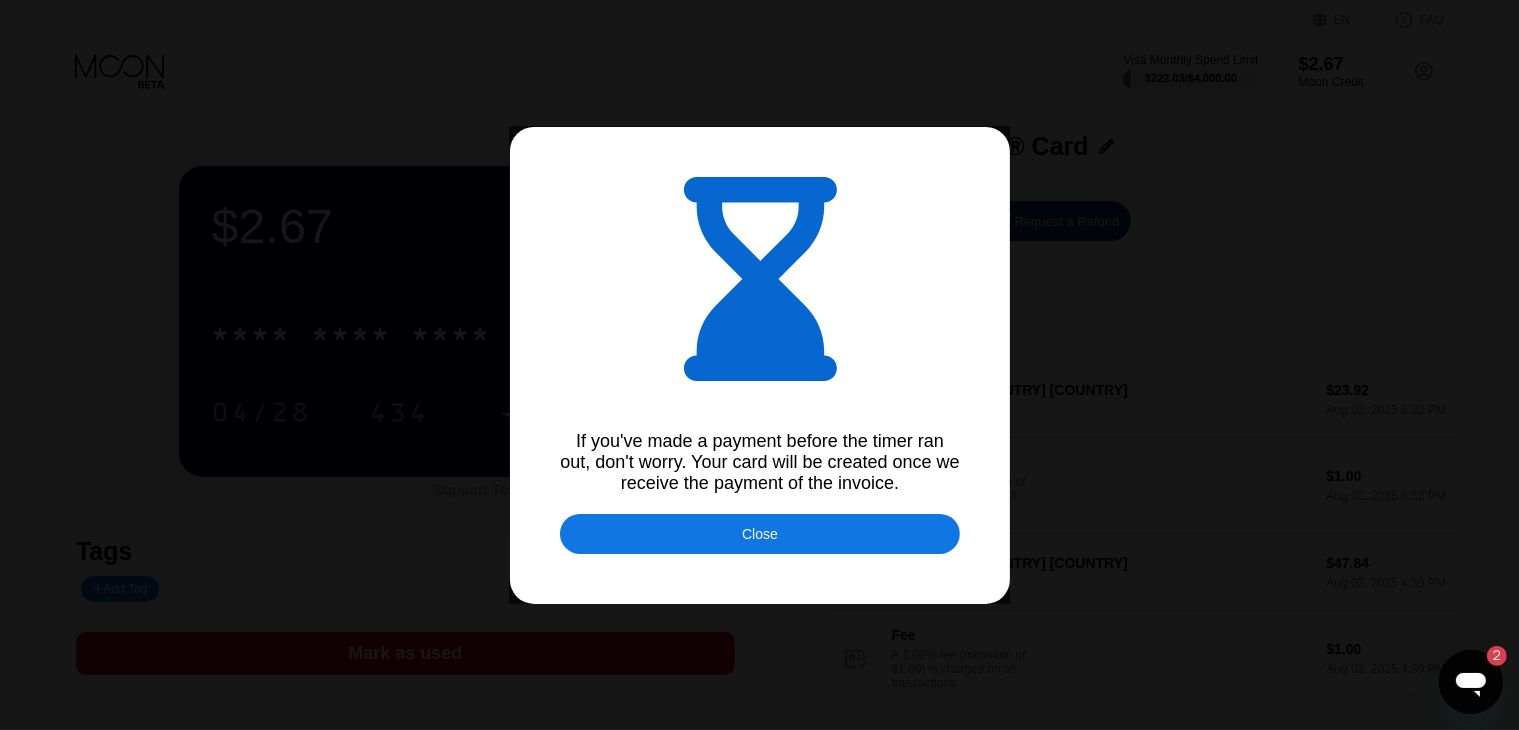 type on "0.00383746" 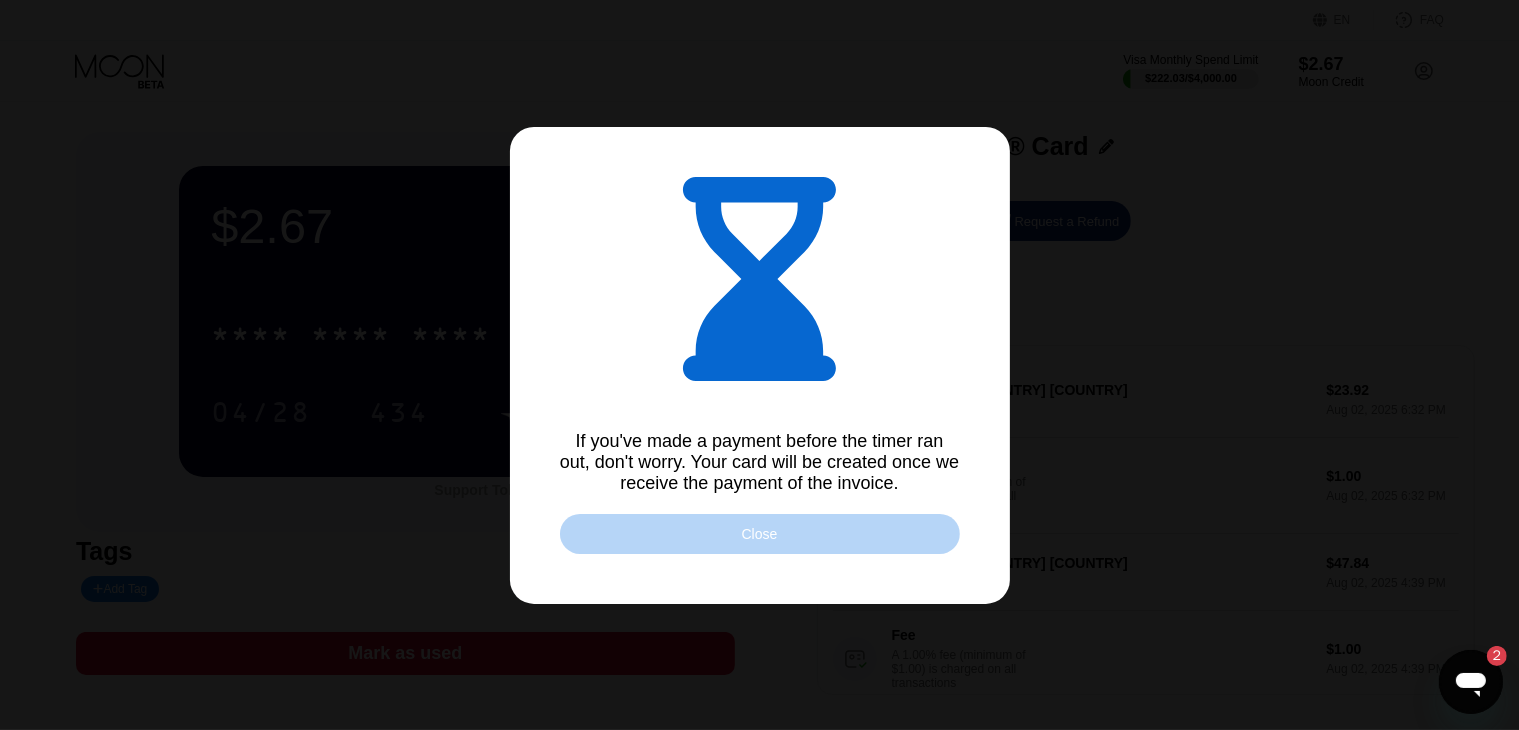 click on "Close" at bounding box center [760, 534] 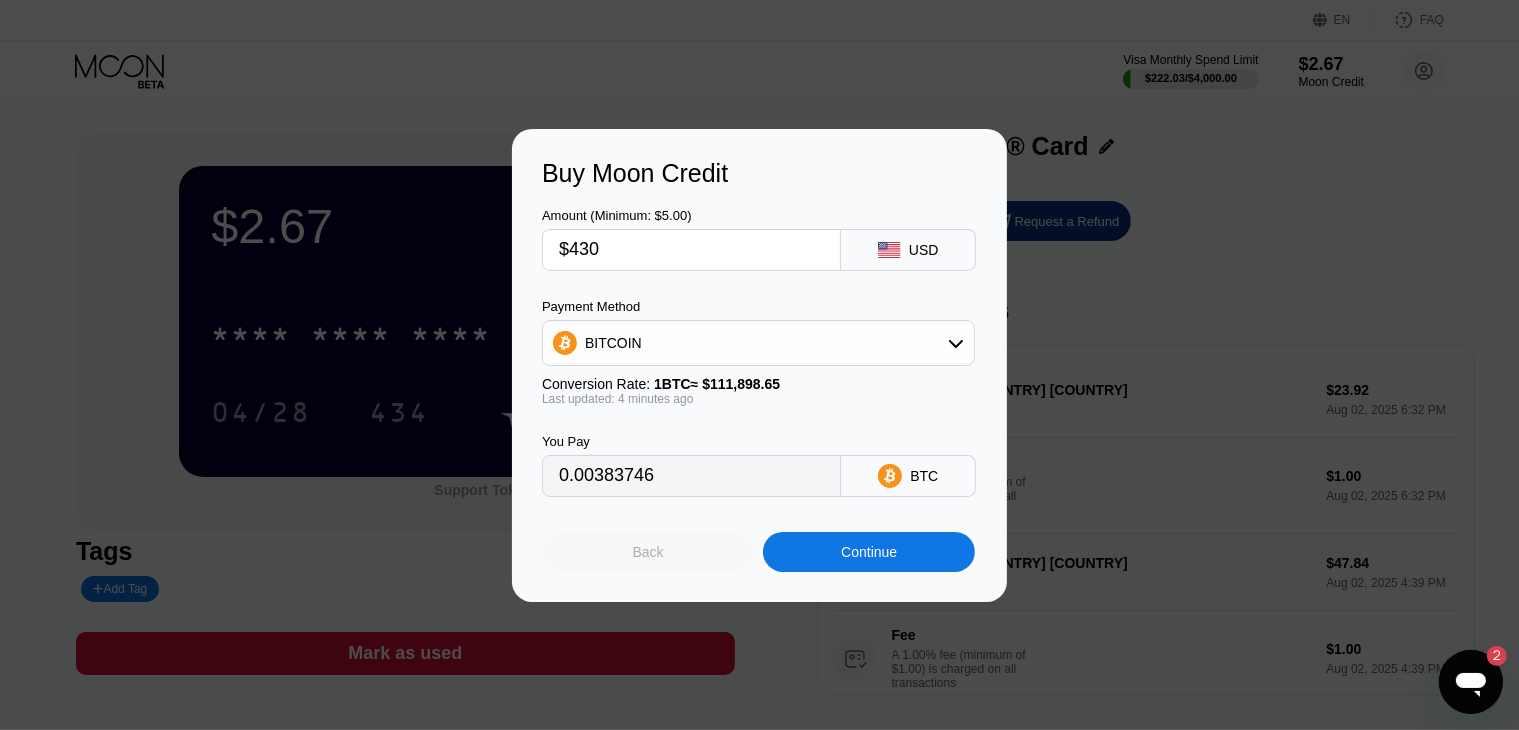 click on "Back" at bounding box center [648, 552] 